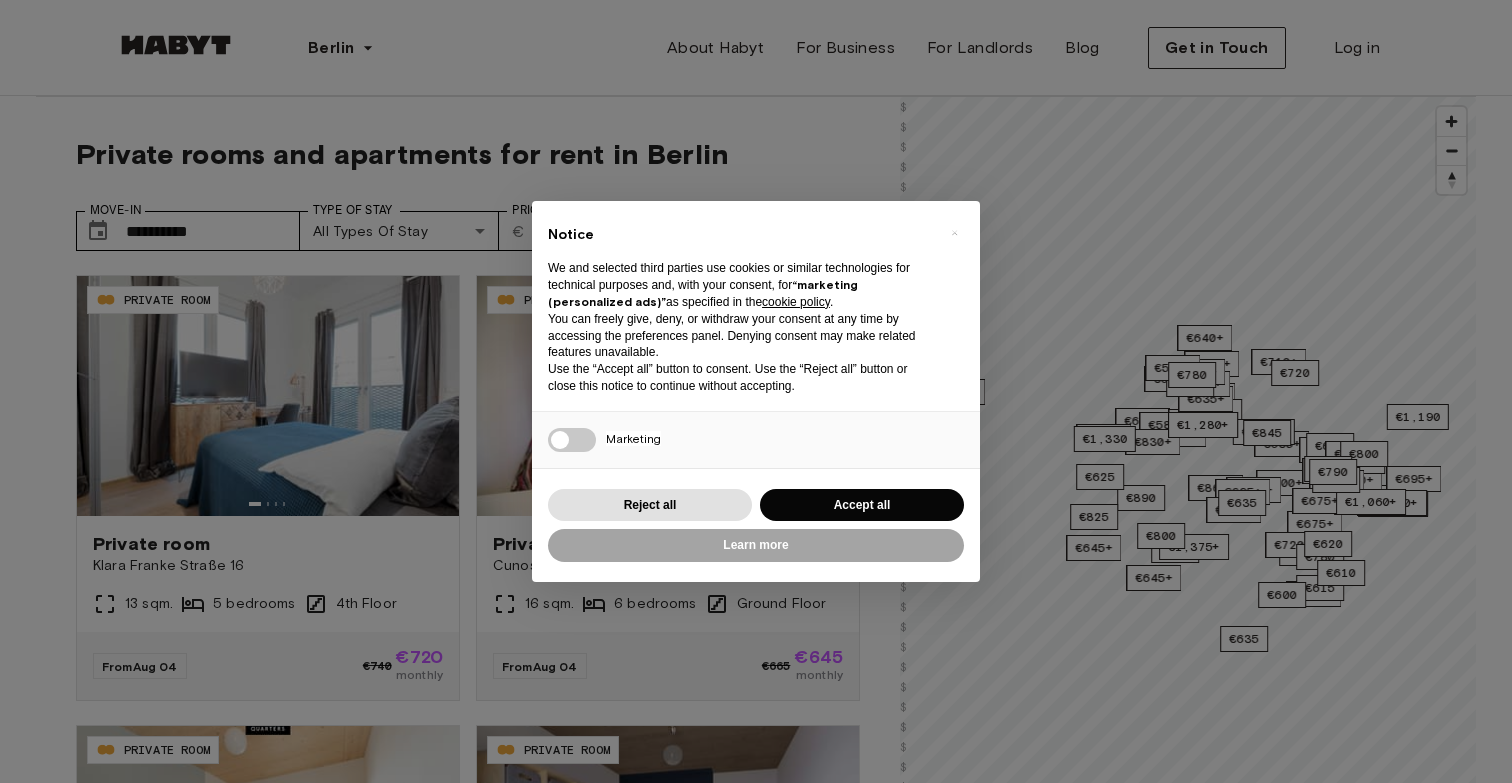scroll, scrollTop: 0, scrollLeft: 0, axis: both 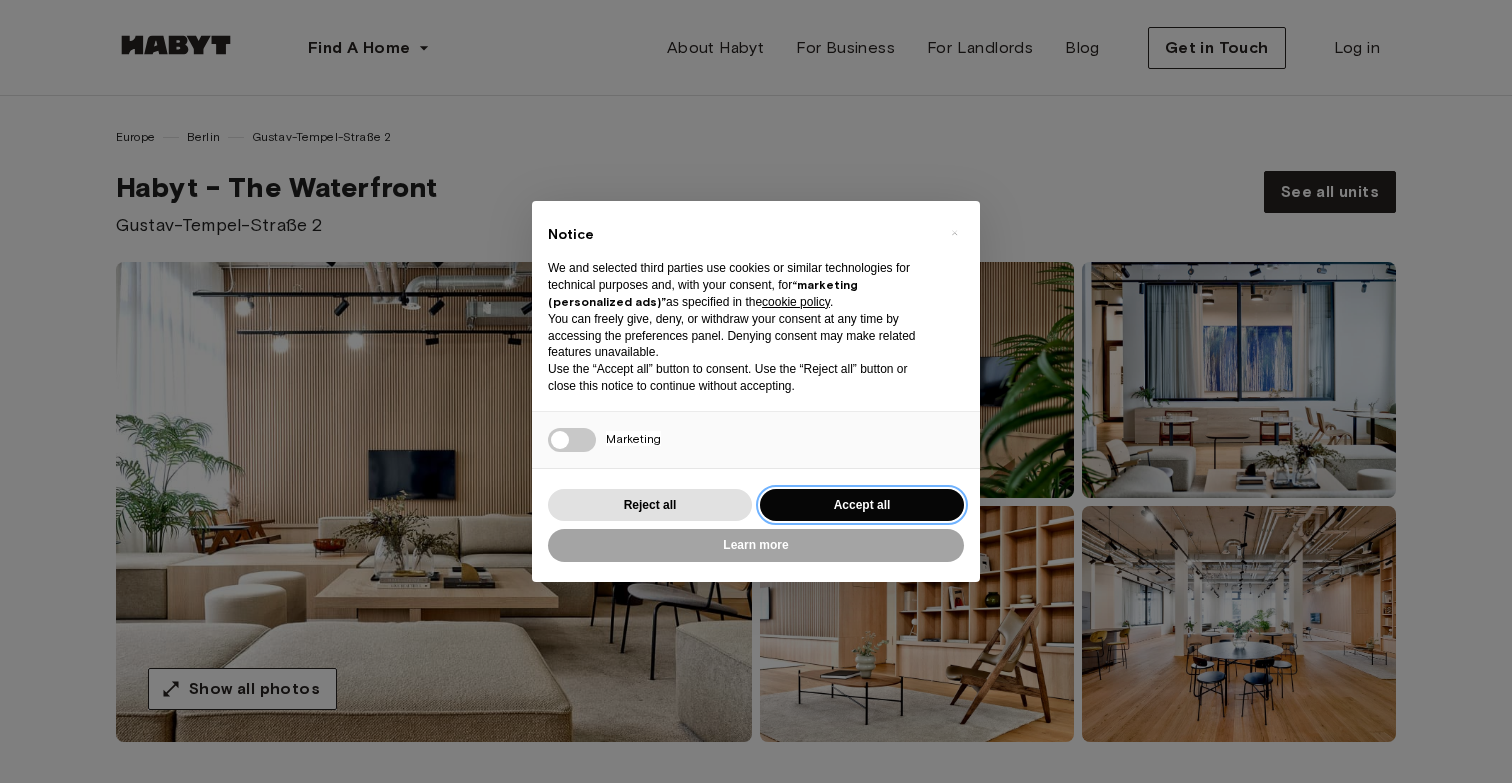 click on "Accept all" at bounding box center (862, 505) 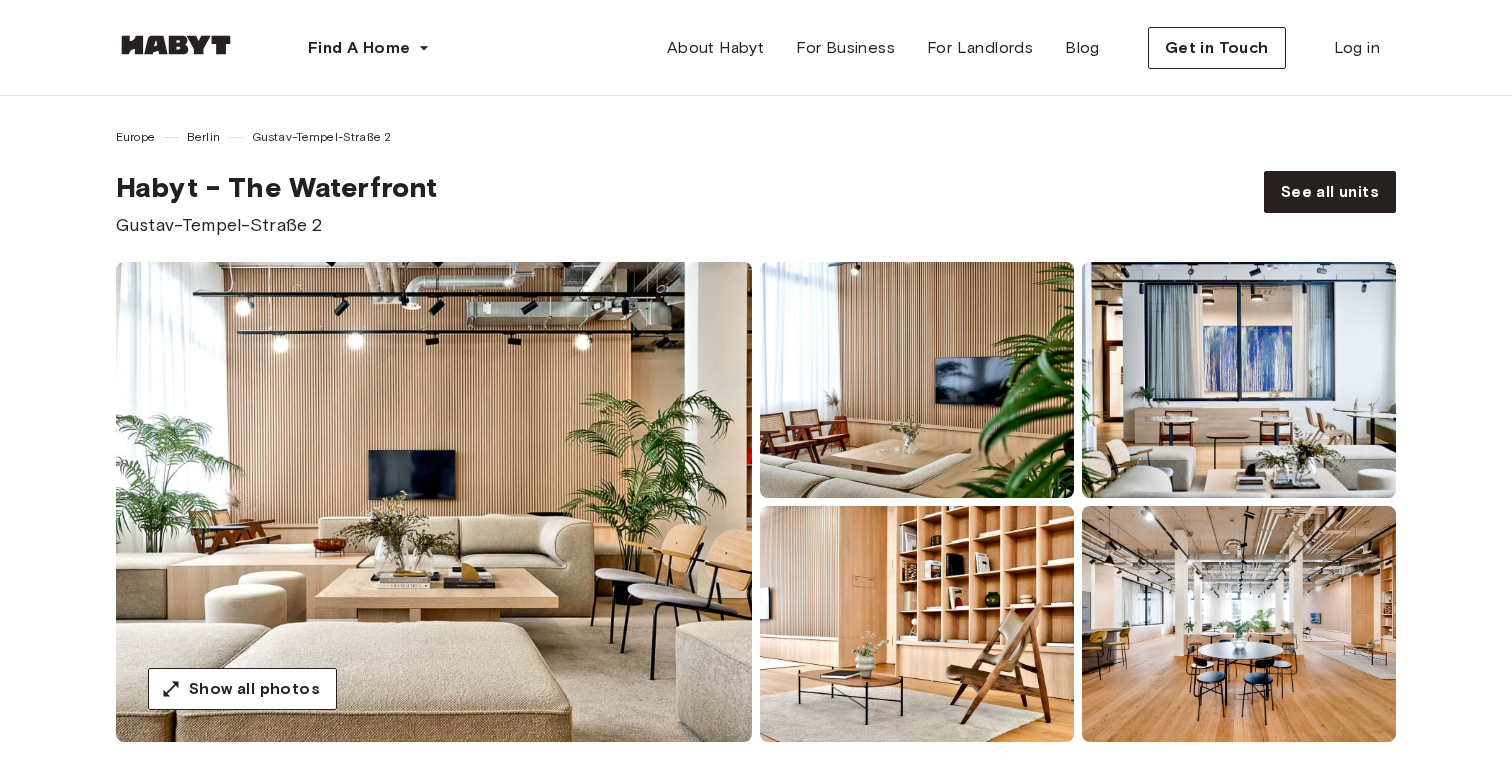 scroll, scrollTop: 0, scrollLeft: 0, axis: both 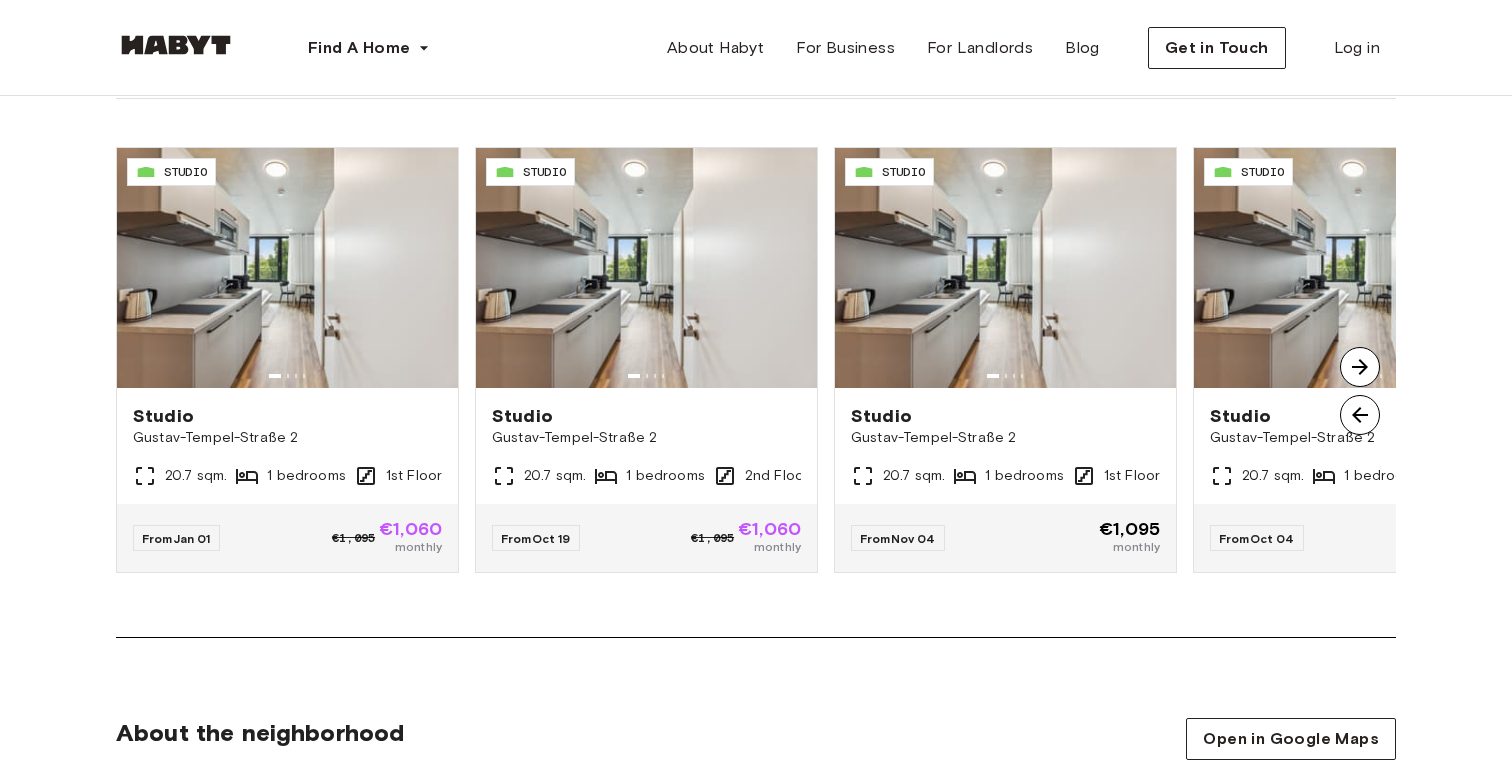 click at bounding box center (1360, 367) 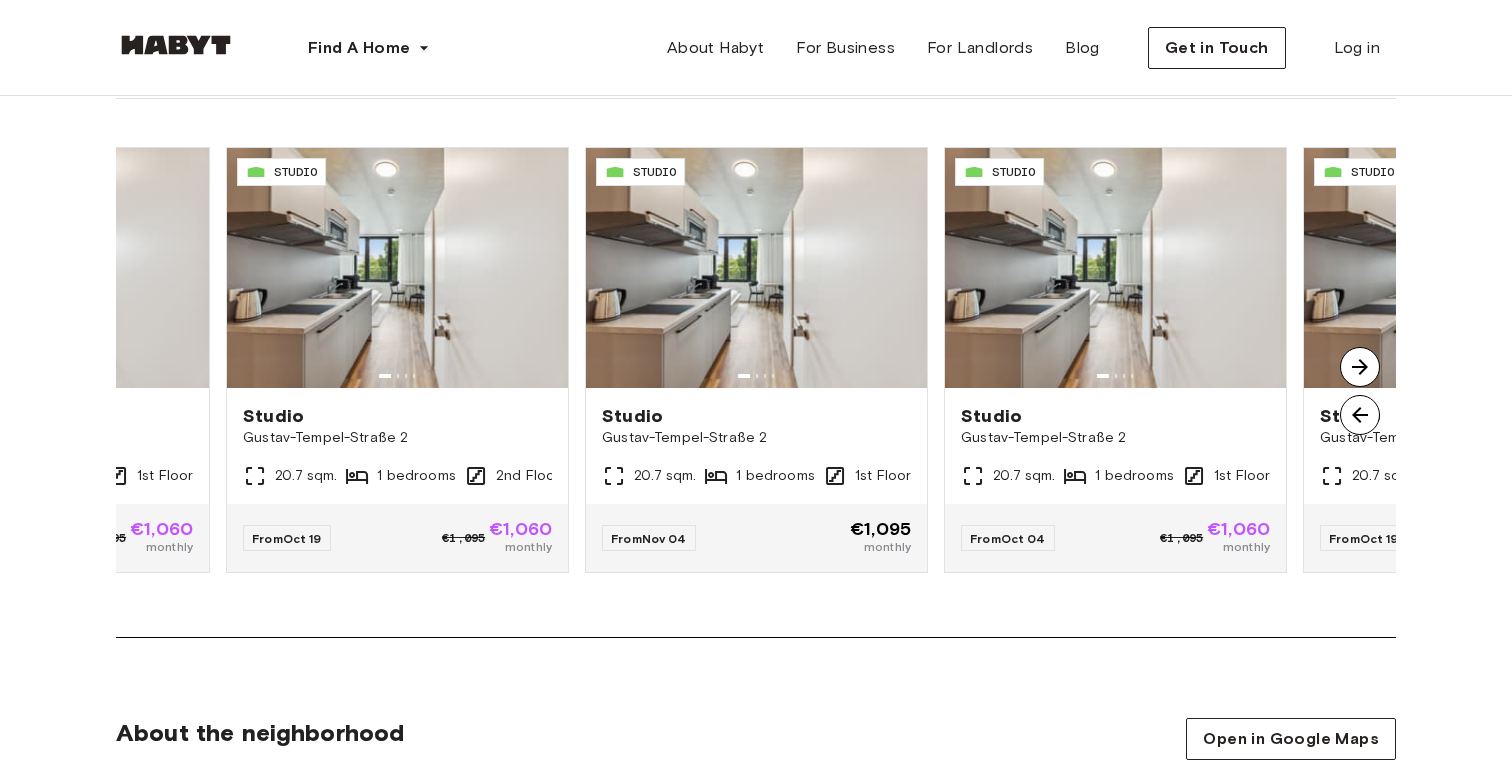 click at bounding box center [1360, 367] 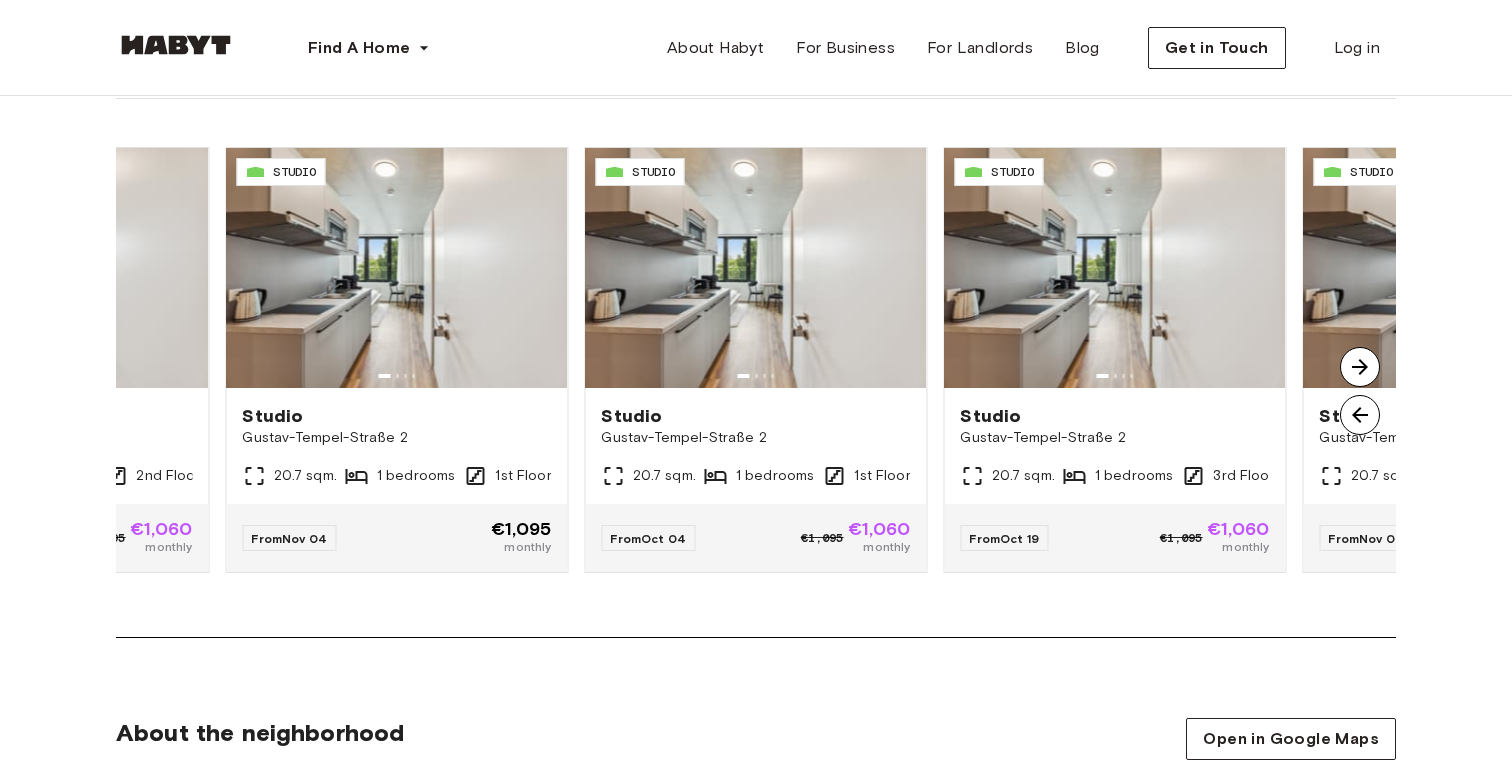 click at bounding box center [1360, 367] 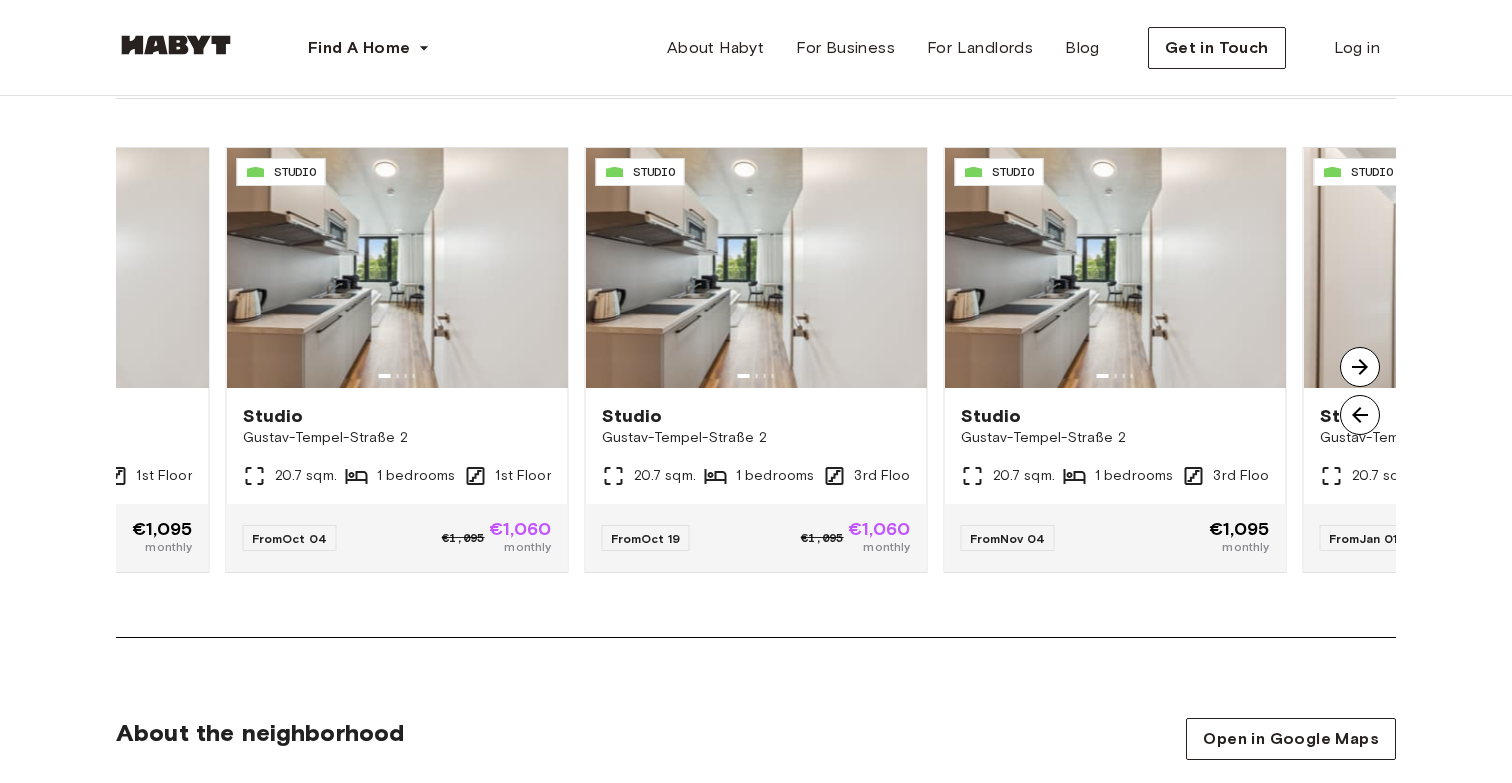 click at bounding box center (1360, 367) 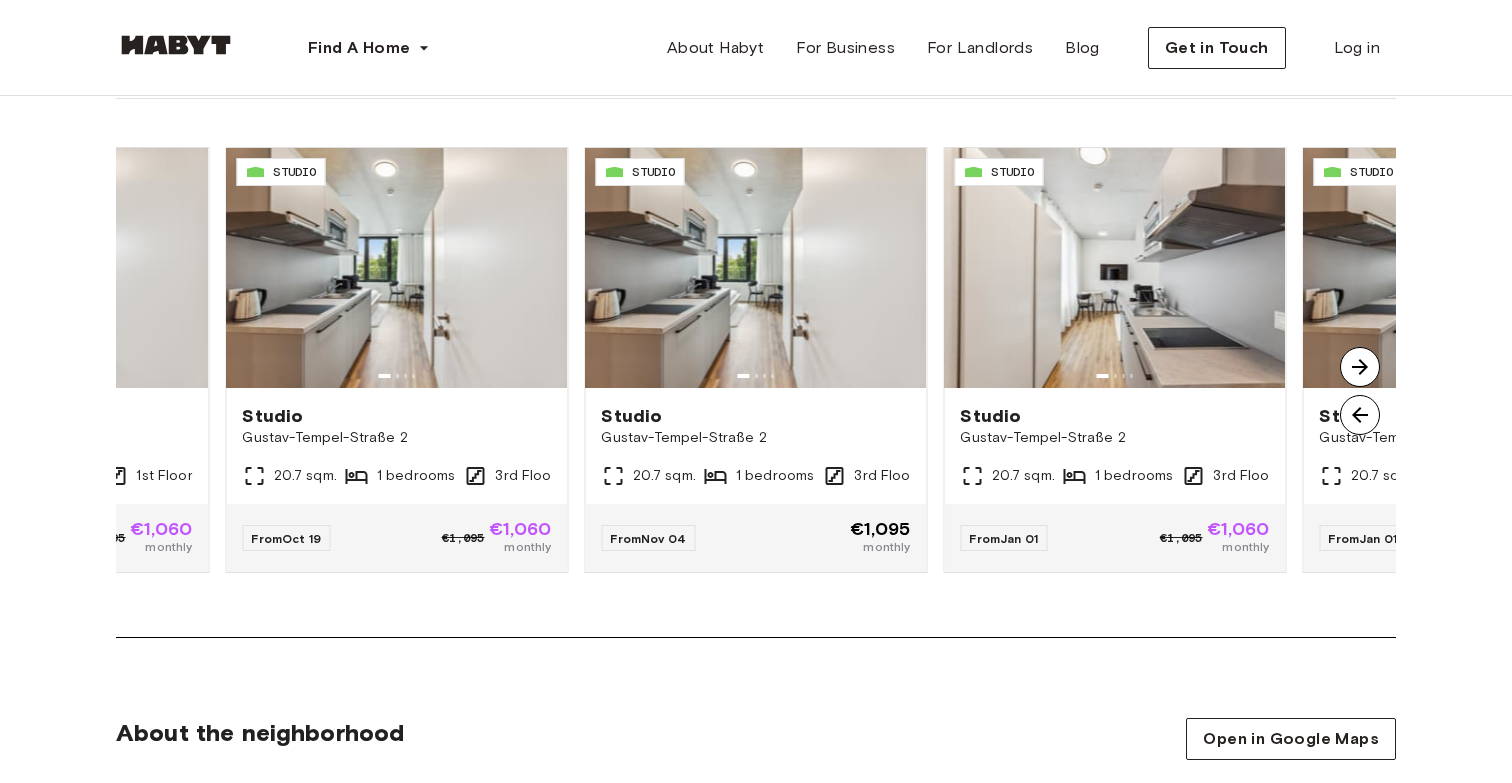 click at bounding box center [1360, 367] 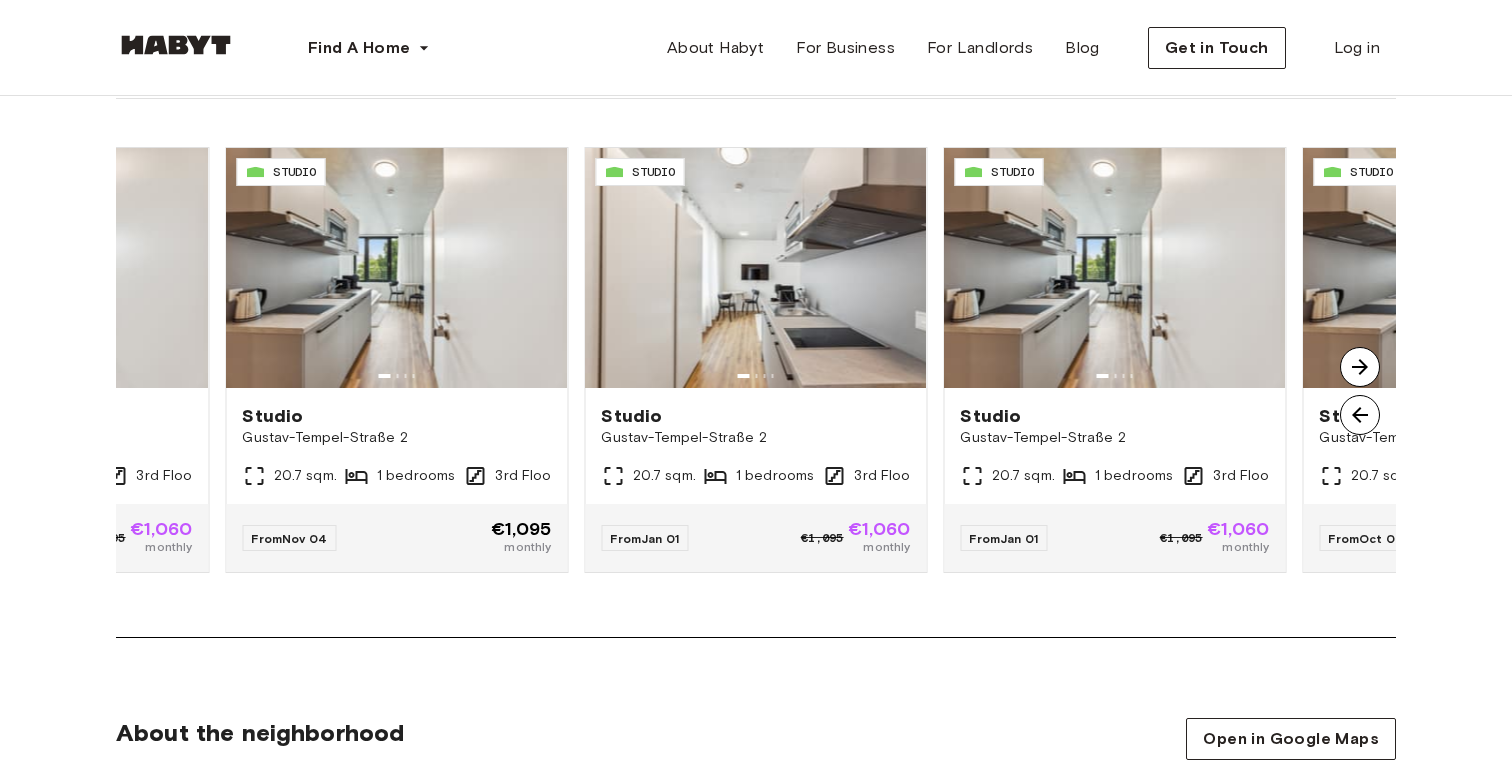 click at bounding box center [1360, 367] 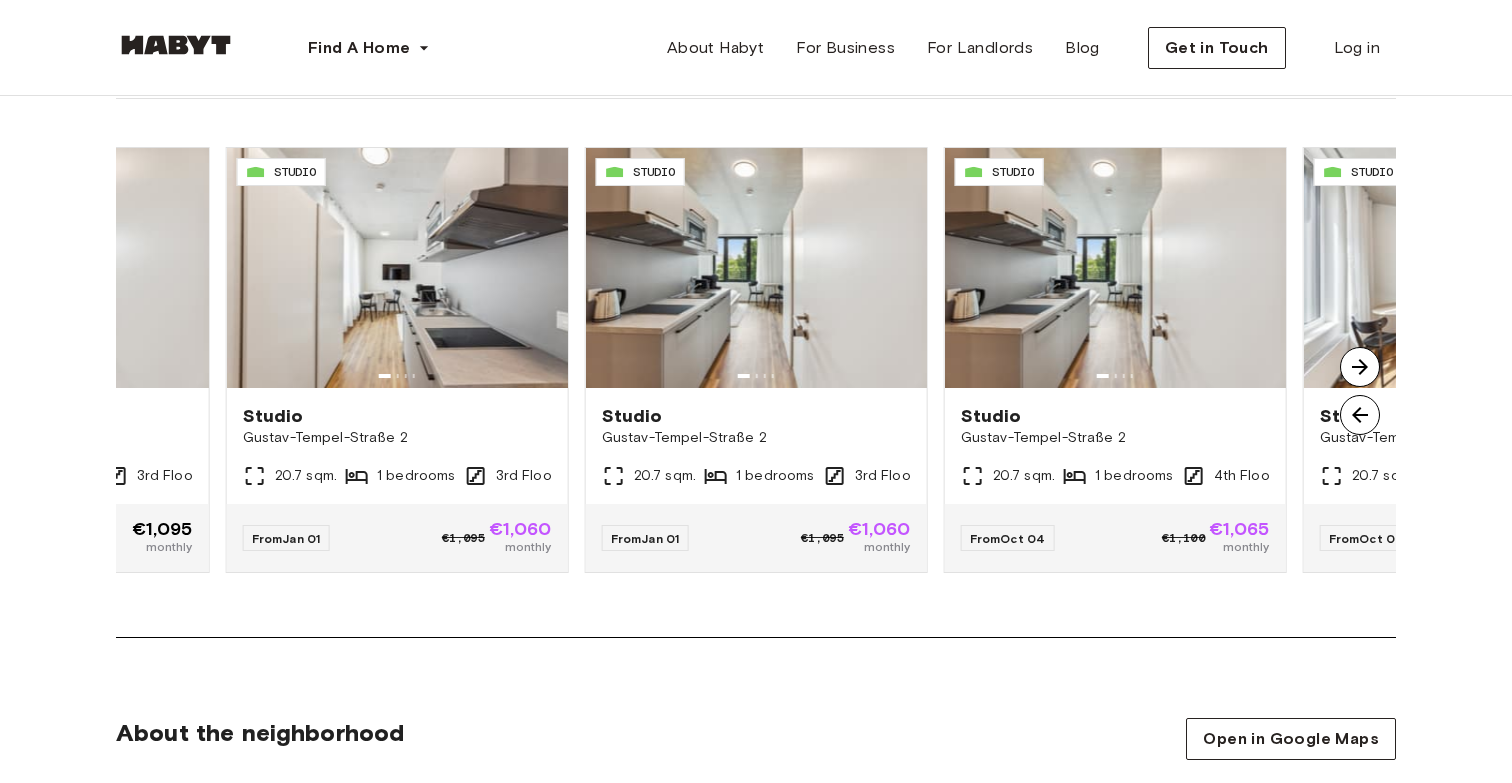 click at bounding box center (1360, 367) 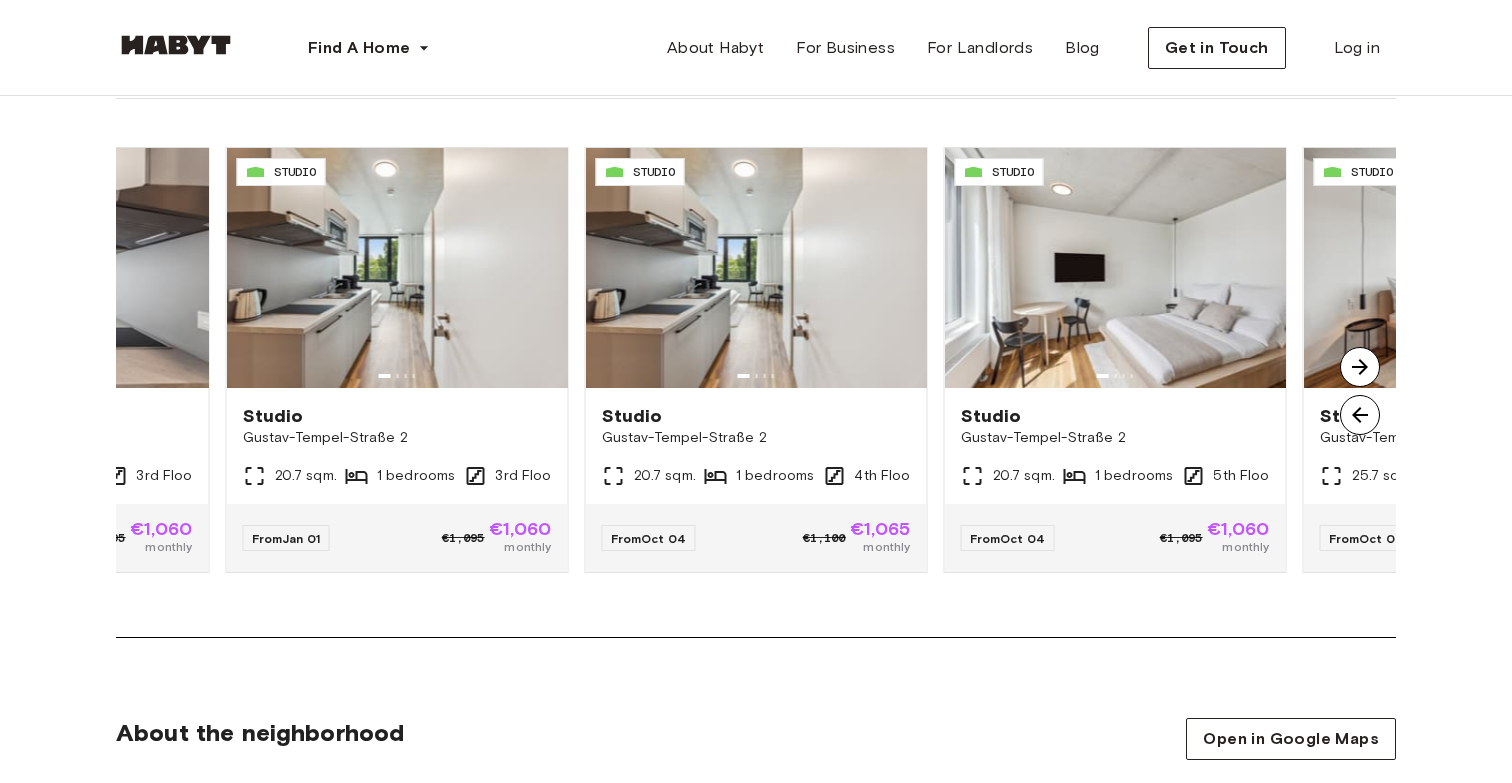 click at bounding box center [1360, 367] 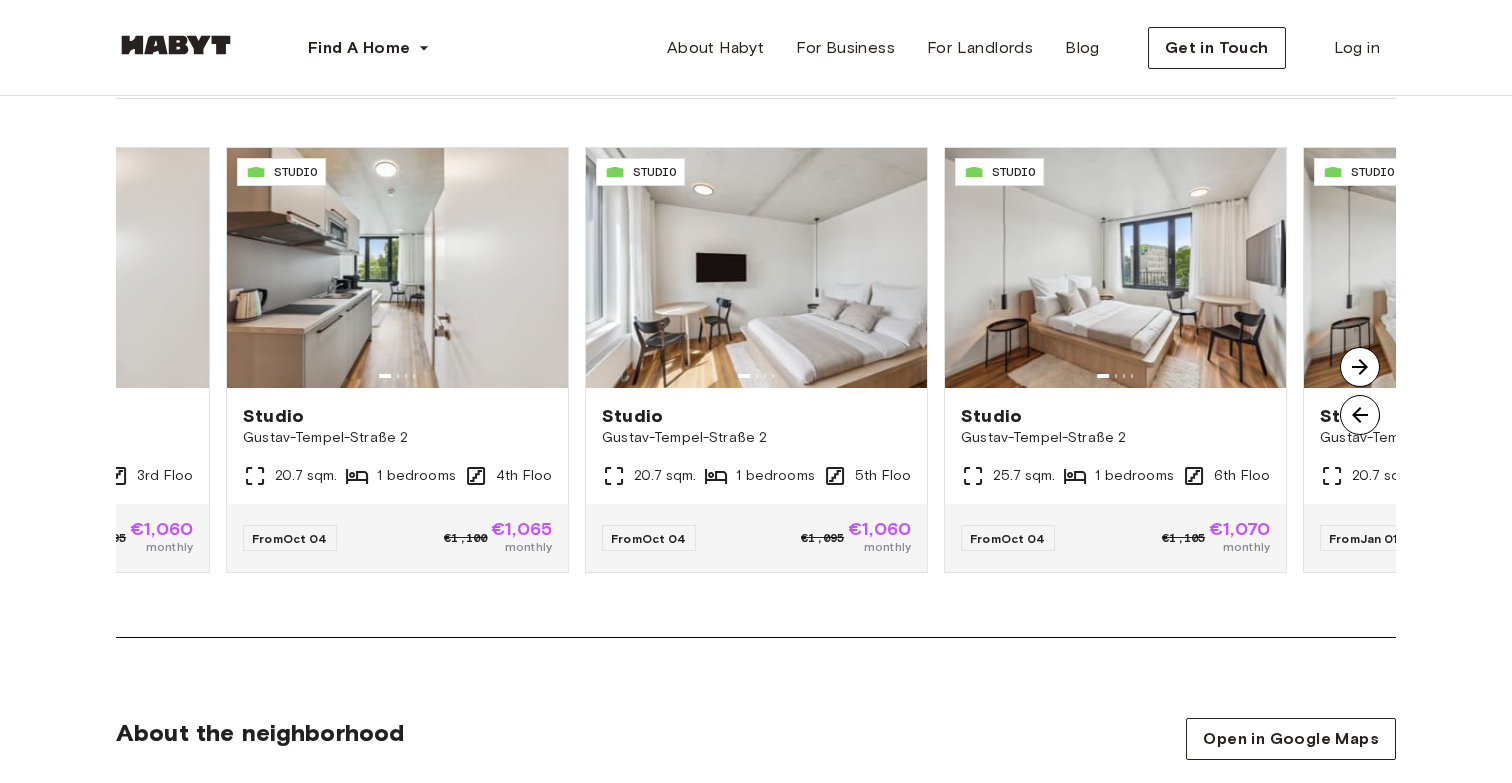click at bounding box center [1360, 367] 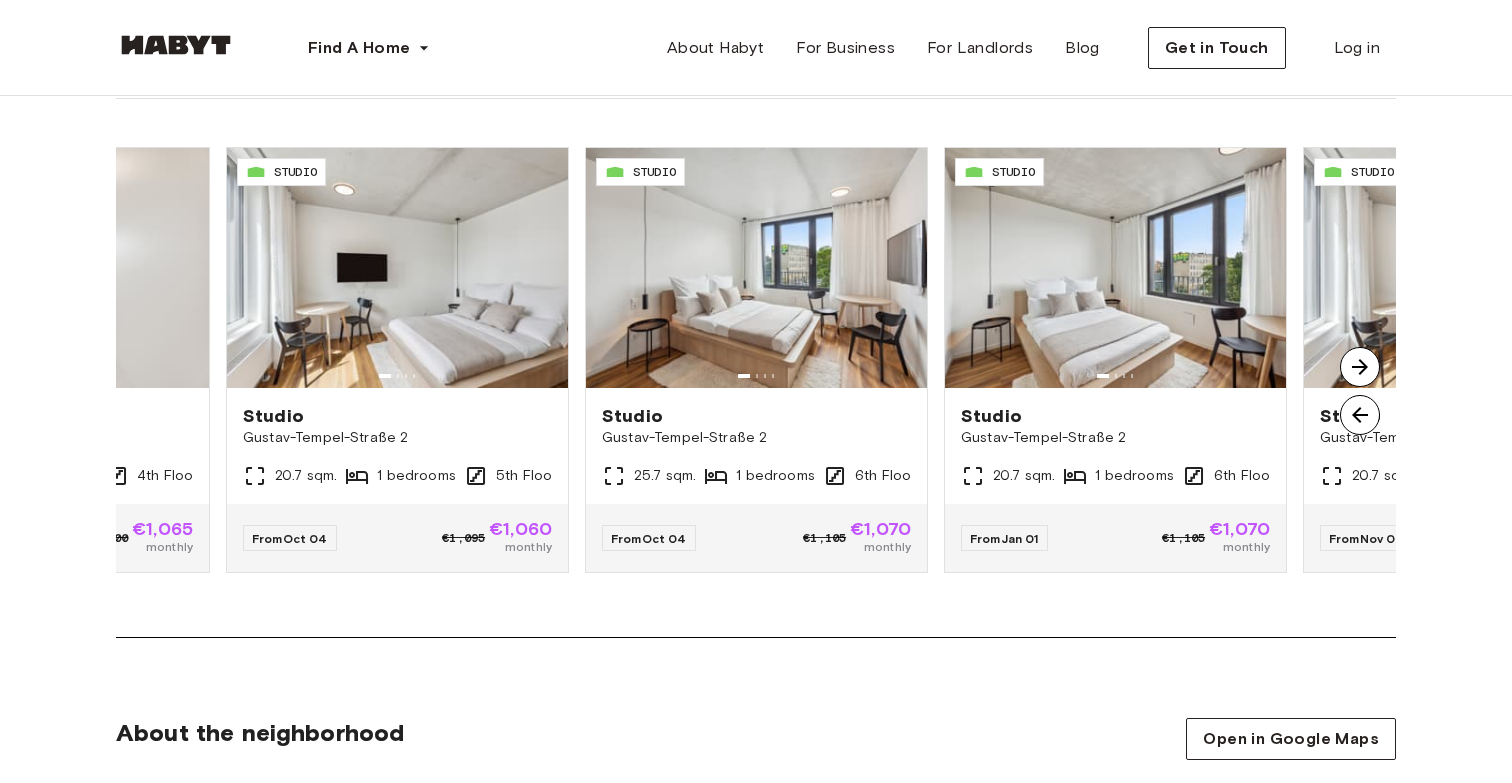 click at bounding box center [1360, 367] 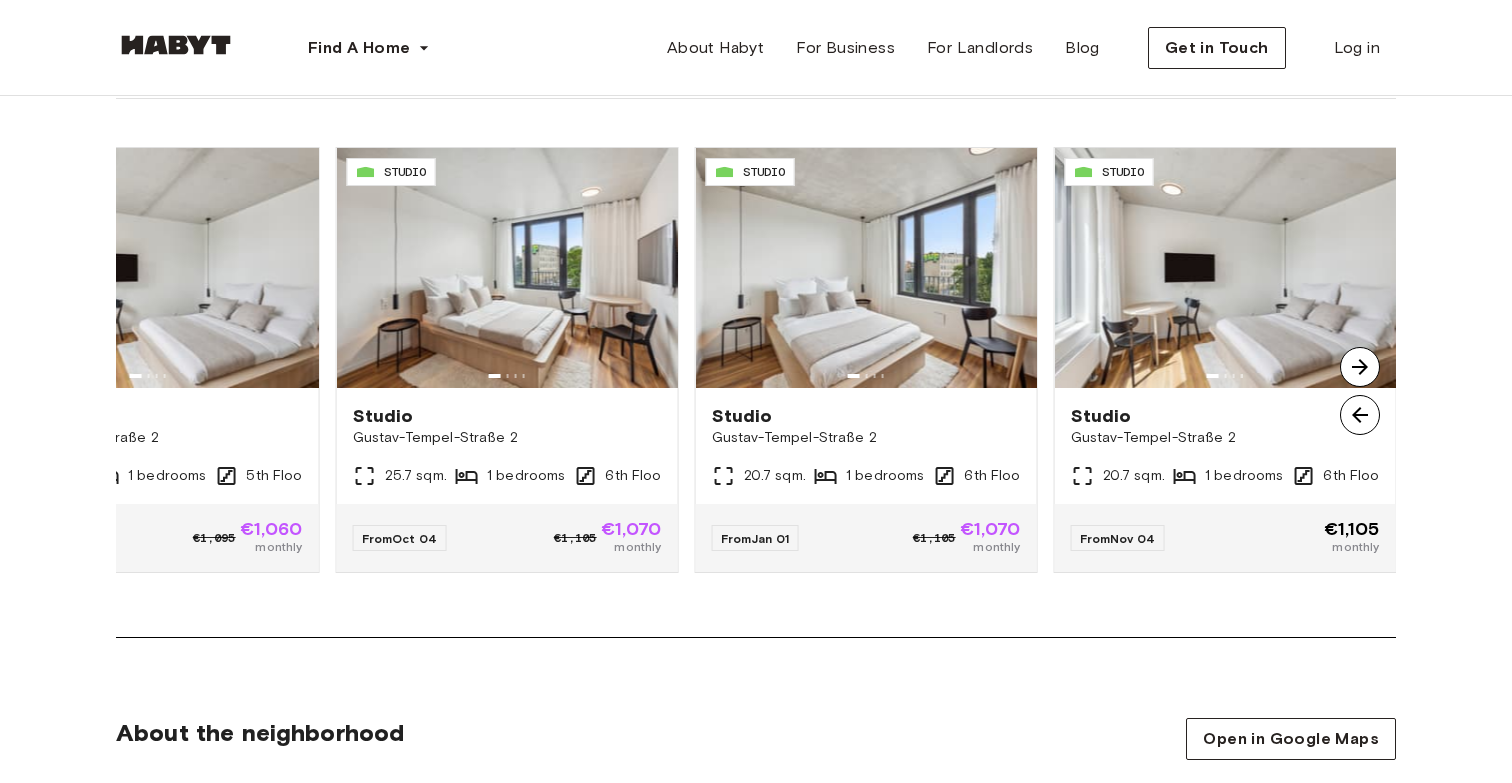 click at bounding box center (1360, 367) 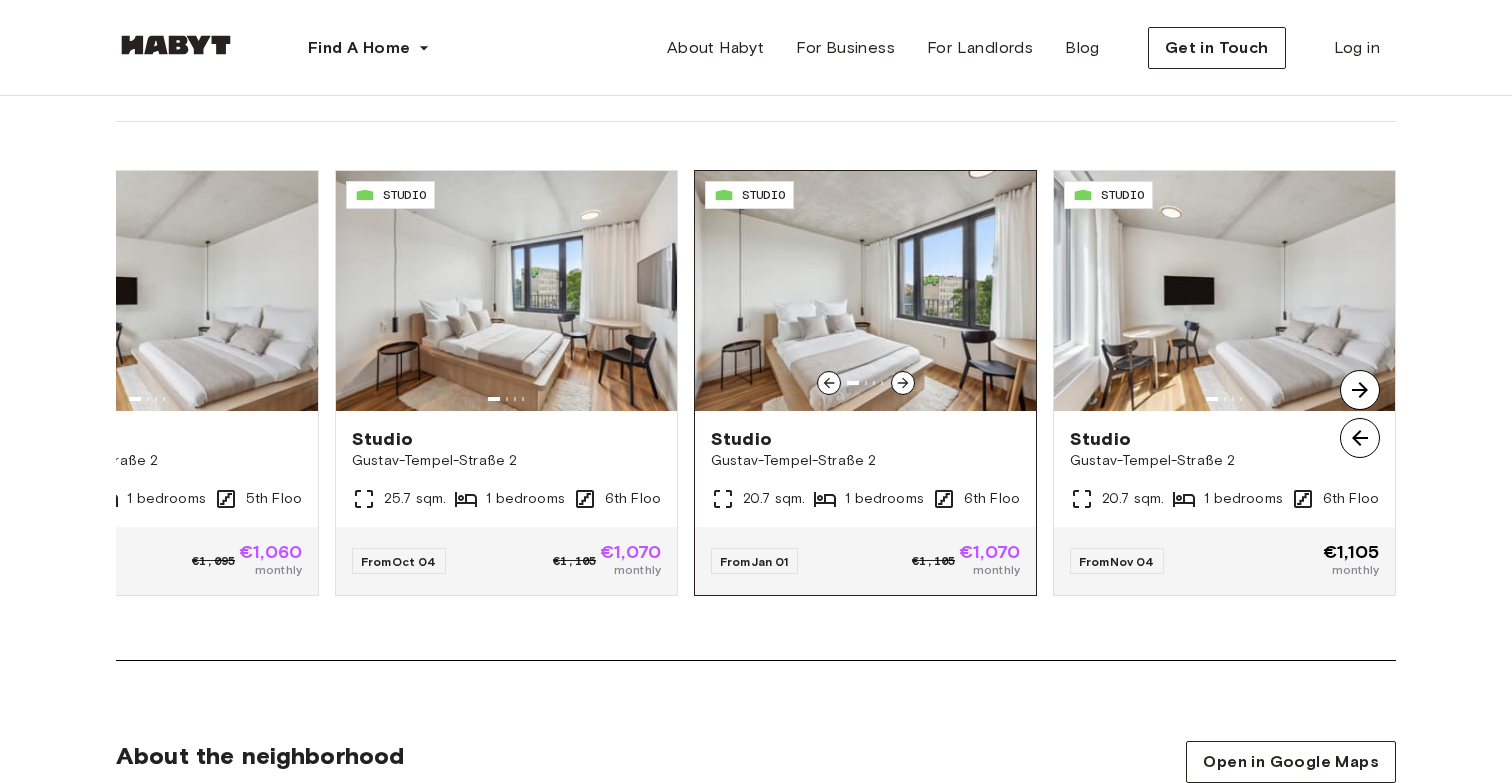 scroll, scrollTop: 2203, scrollLeft: 0, axis: vertical 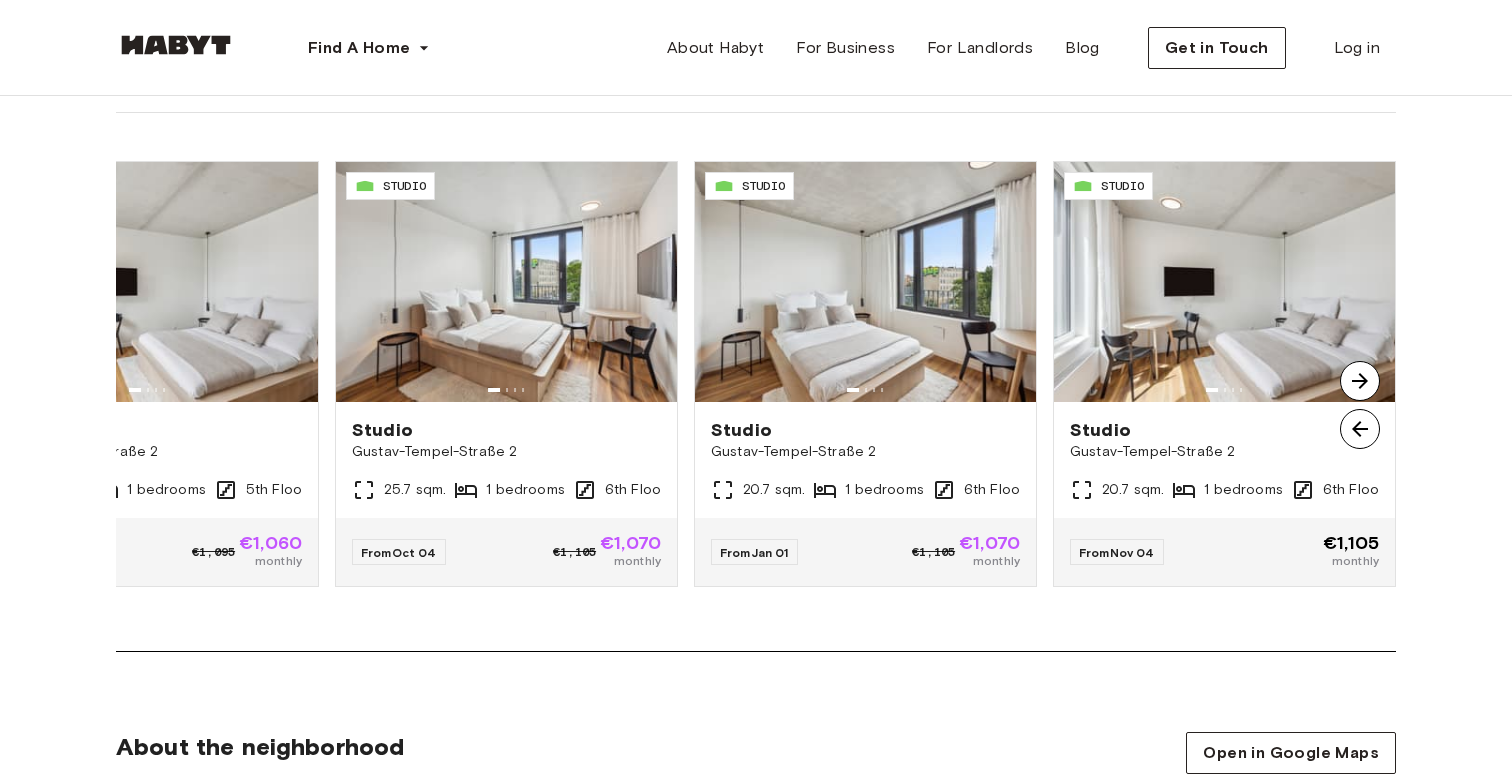 click at bounding box center [1360, 429] 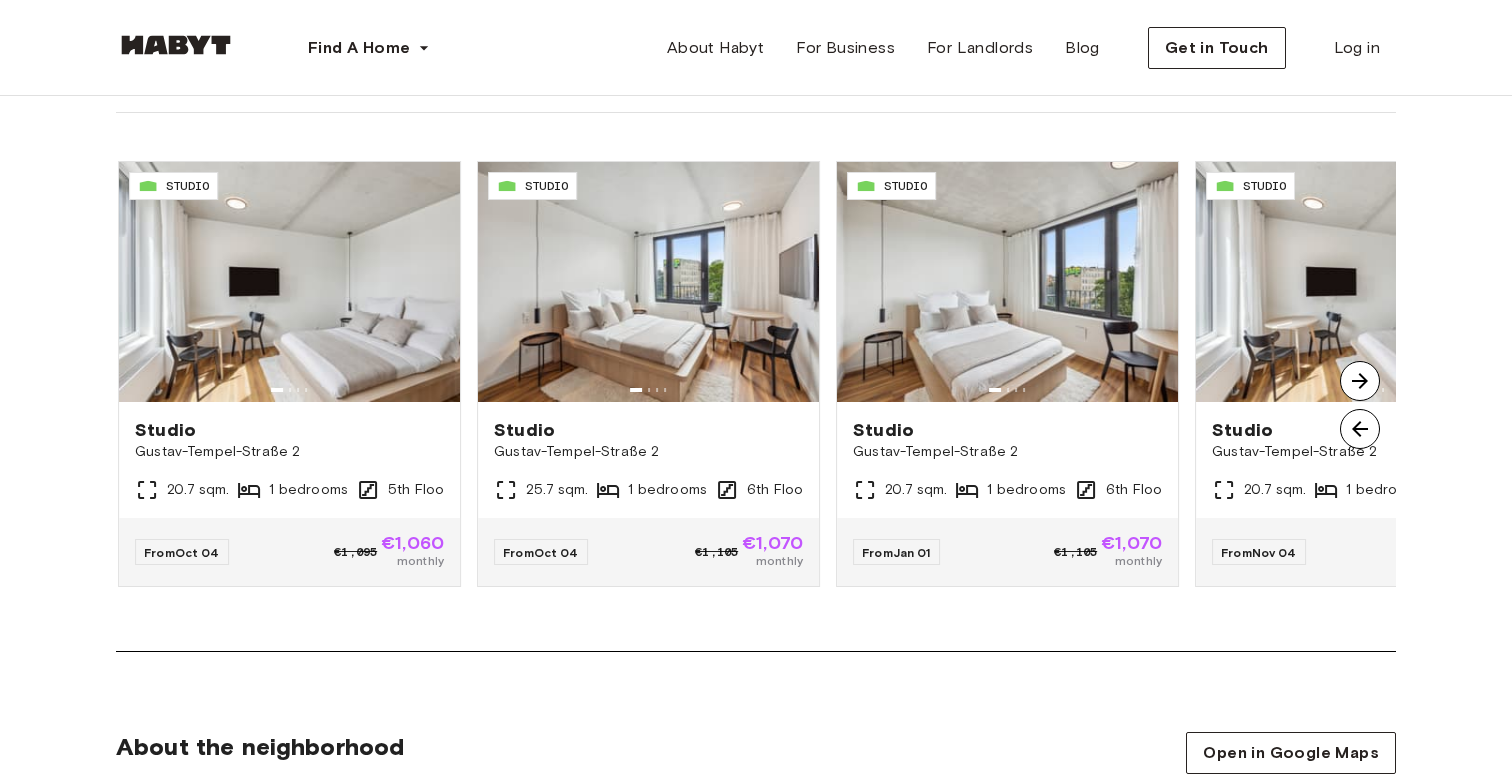 click at bounding box center (1360, 429) 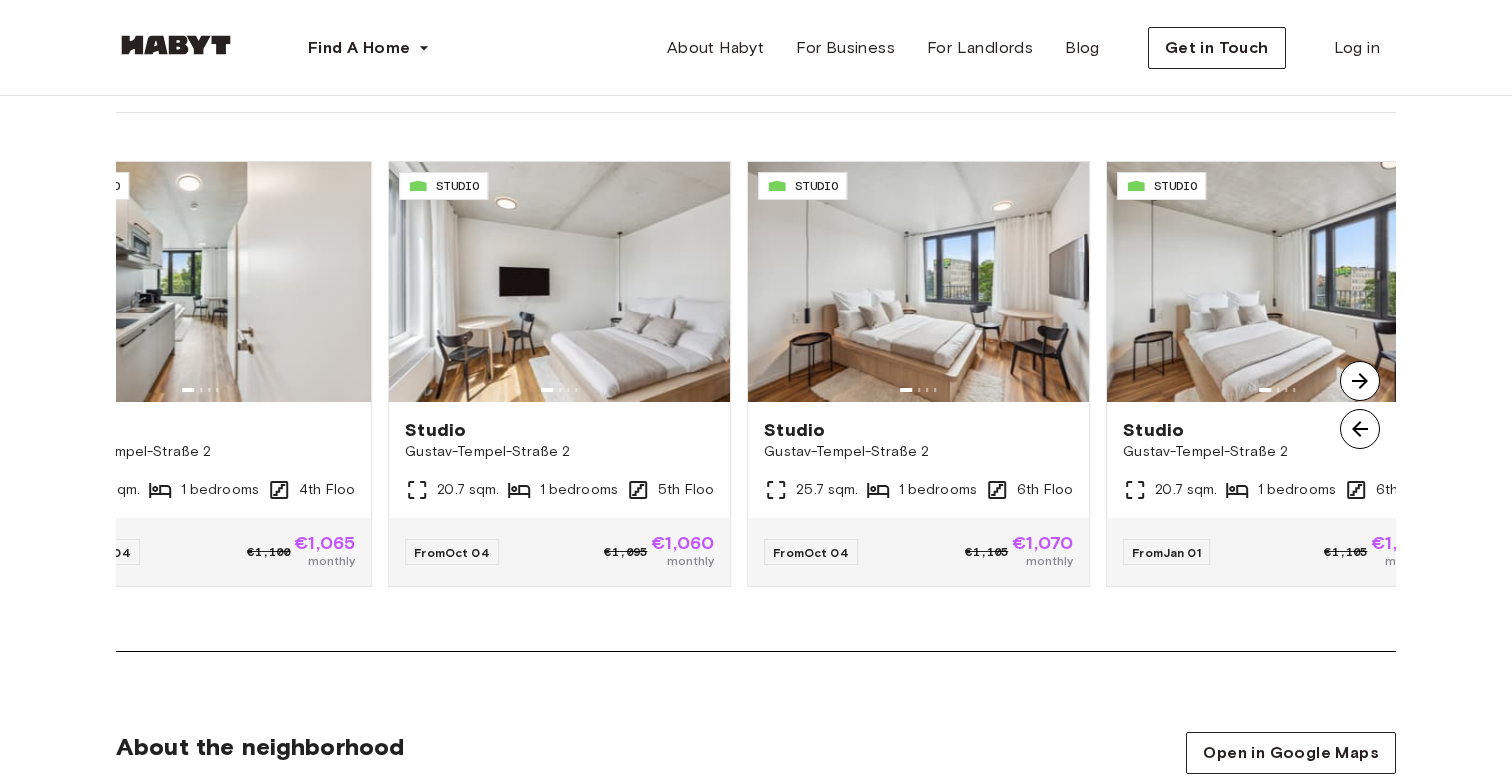 click at bounding box center (1360, 429) 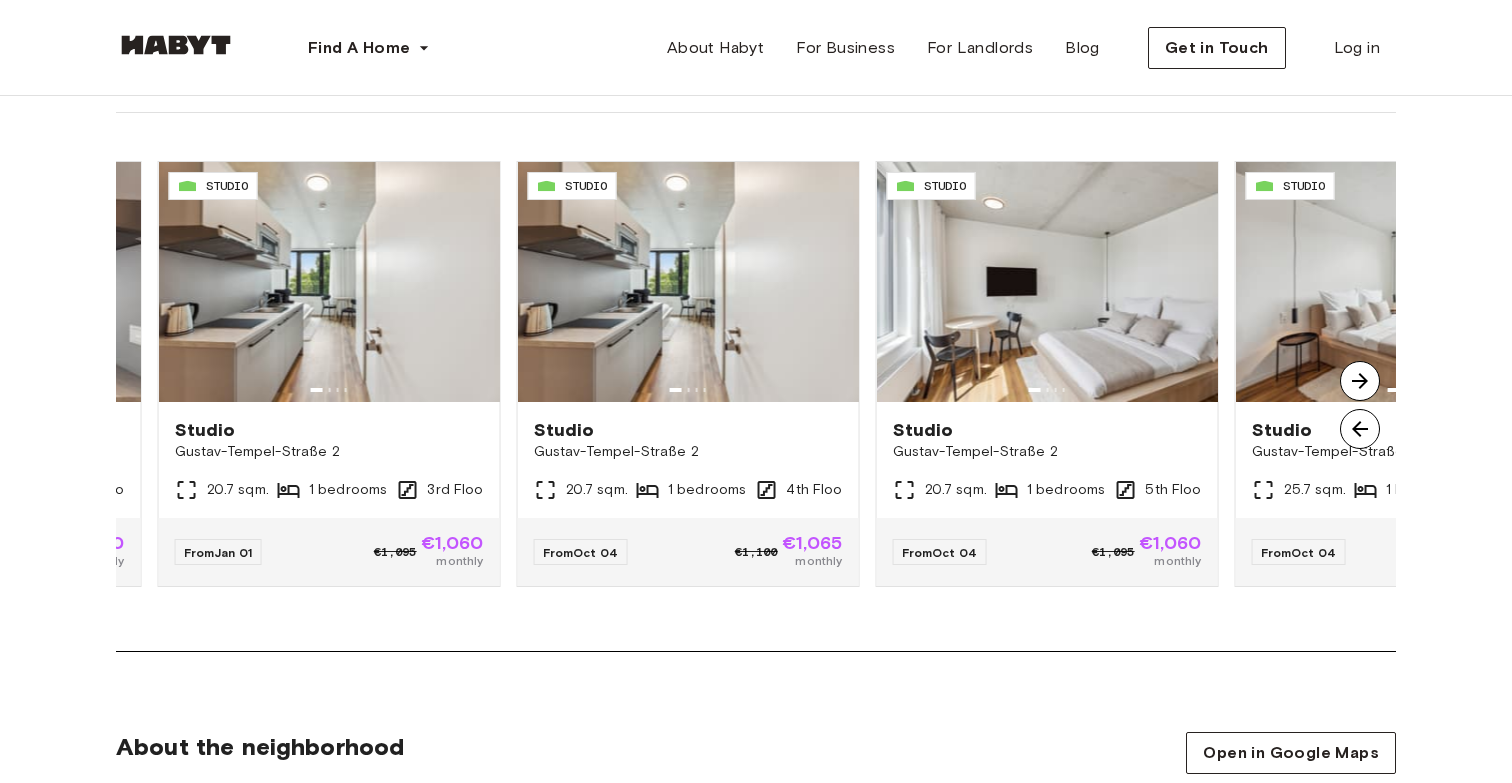 click at bounding box center (1360, 429) 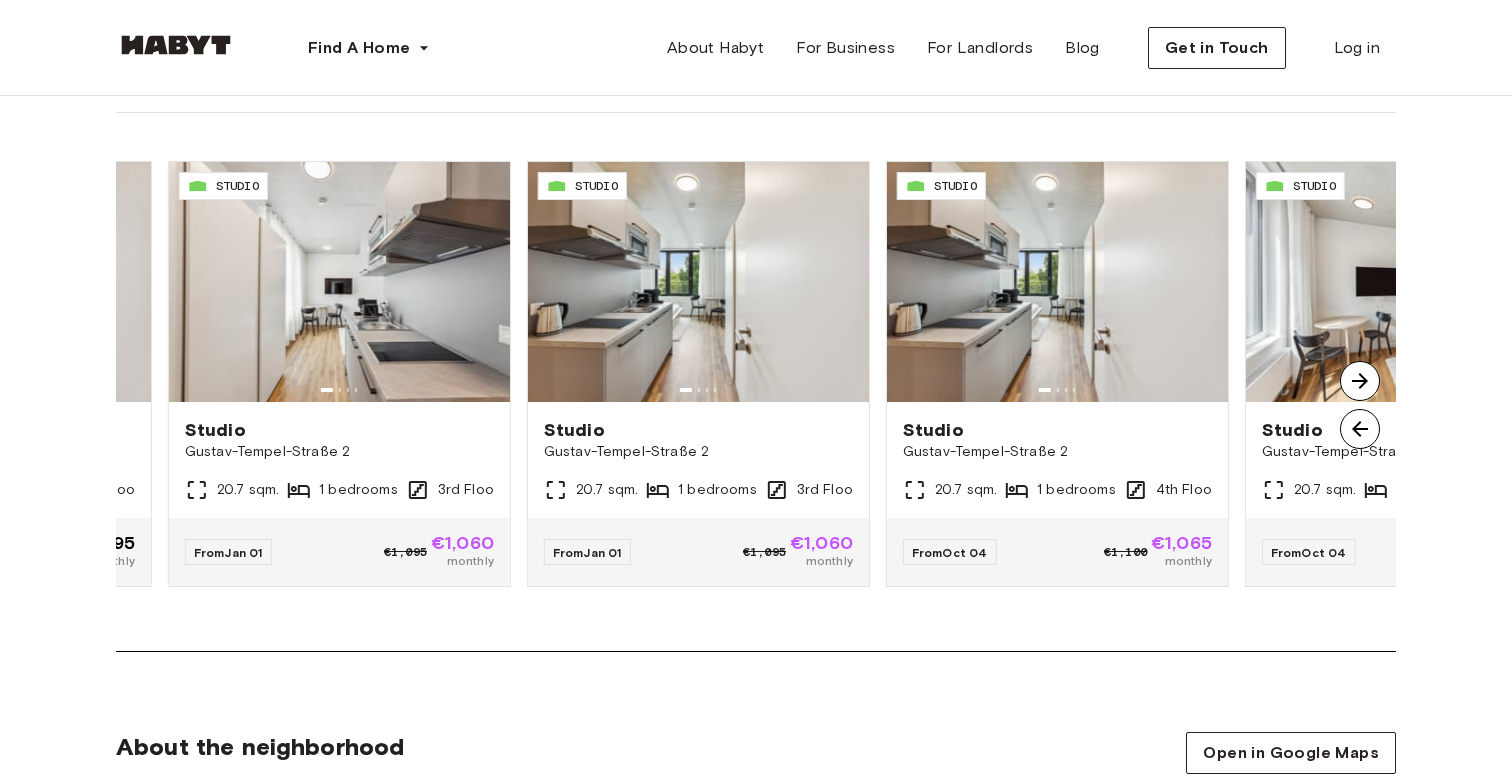 click at bounding box center (1360, 429) 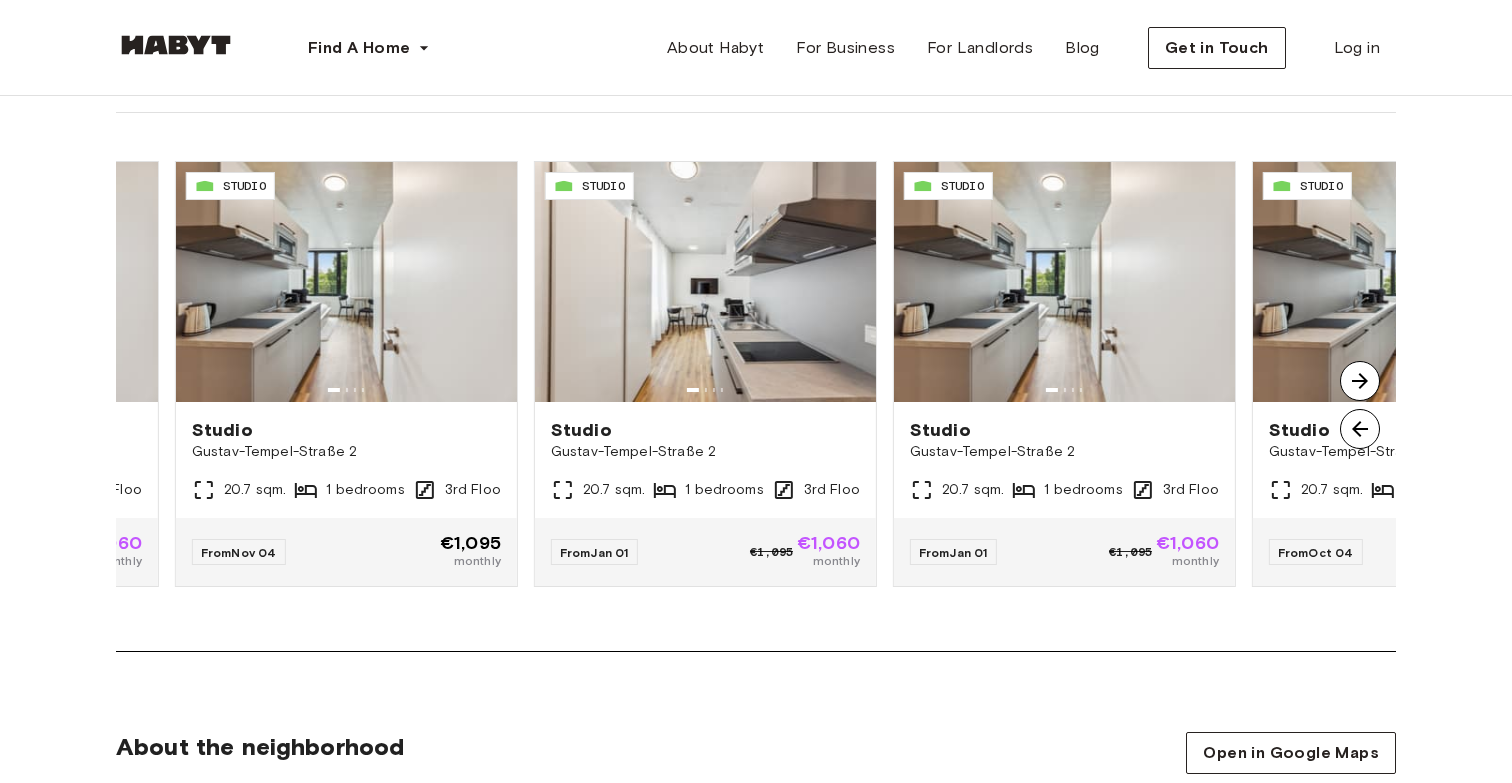 click at bounding box center (1360, 429) 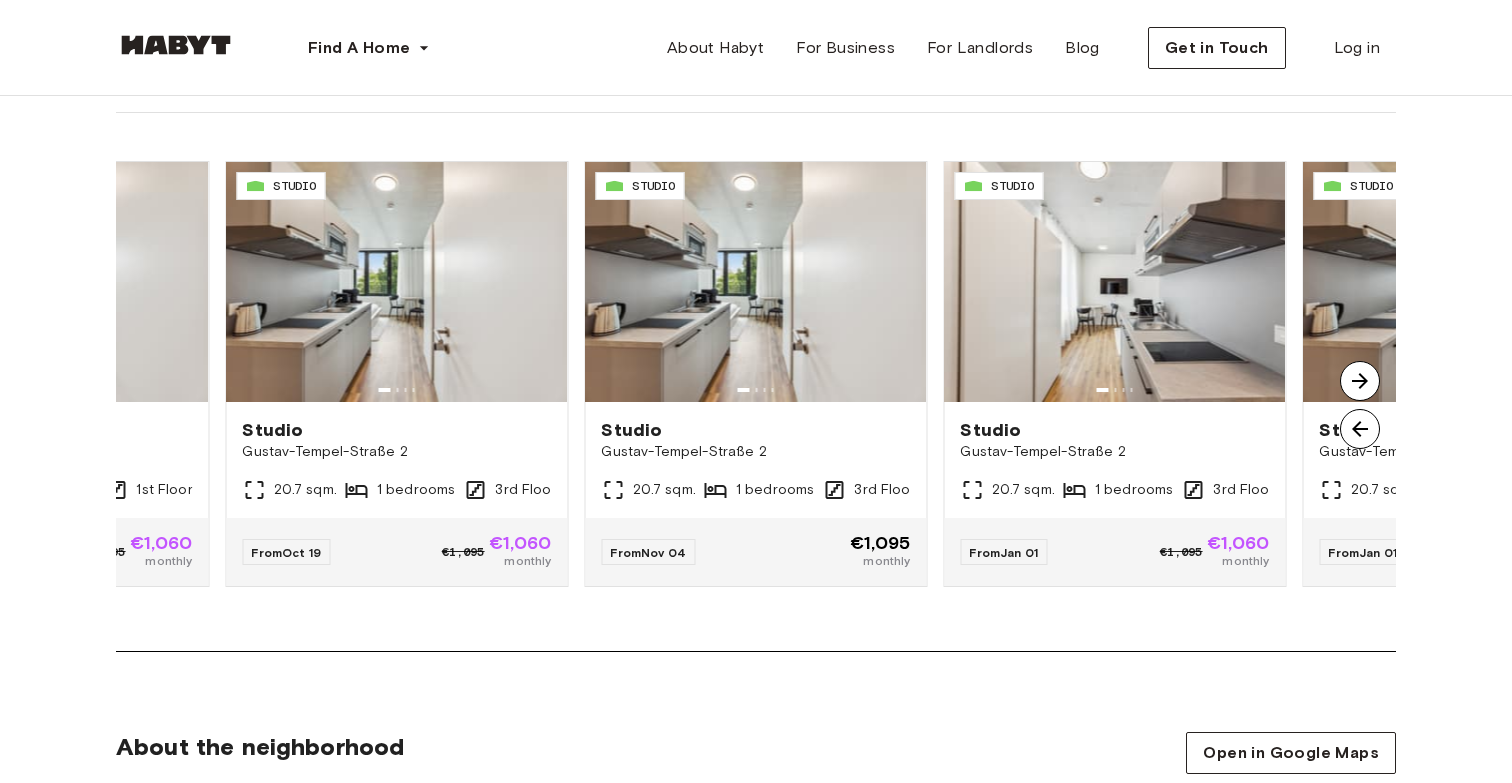 click at bounding box center (1360, 429) 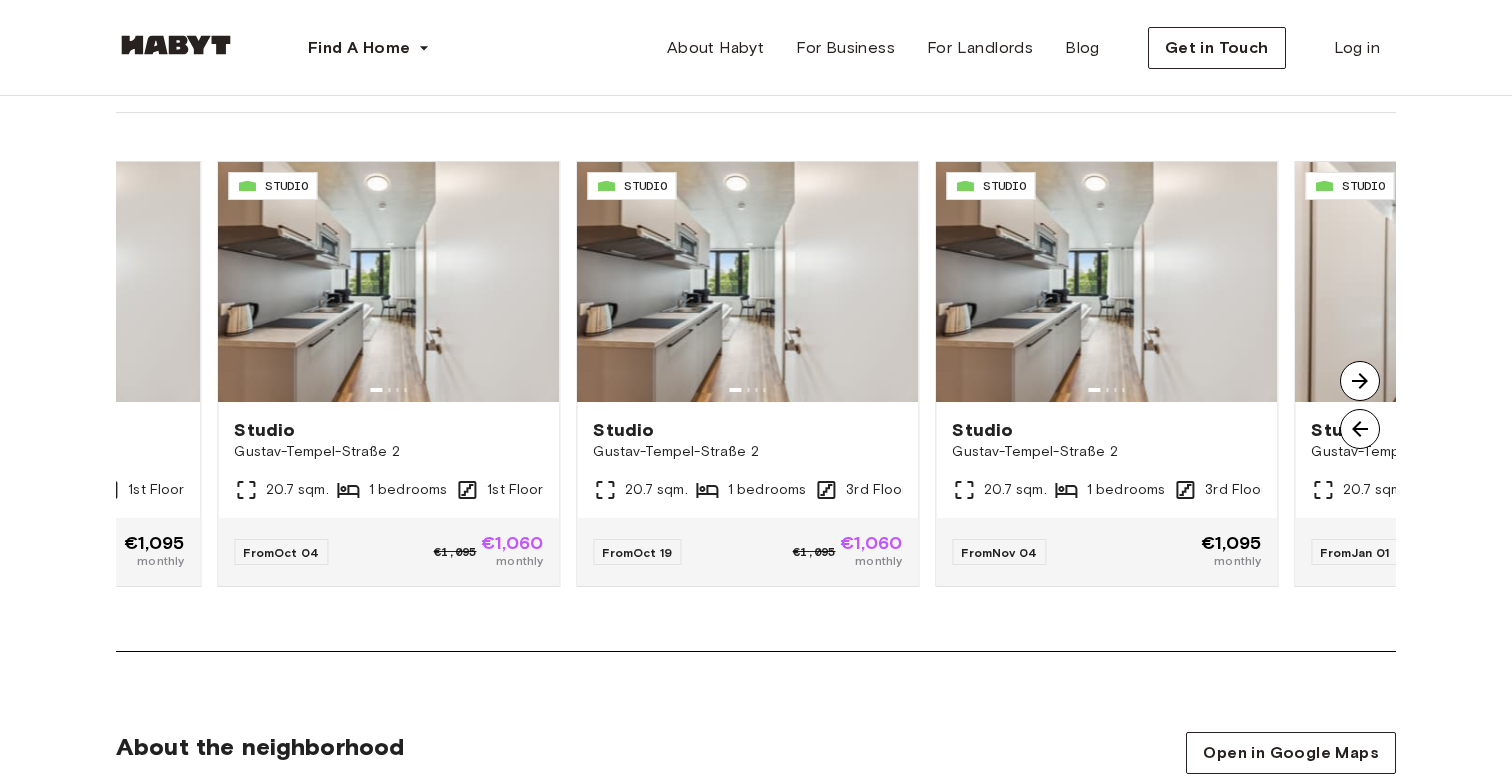 click at bounding box center [1360, 429] 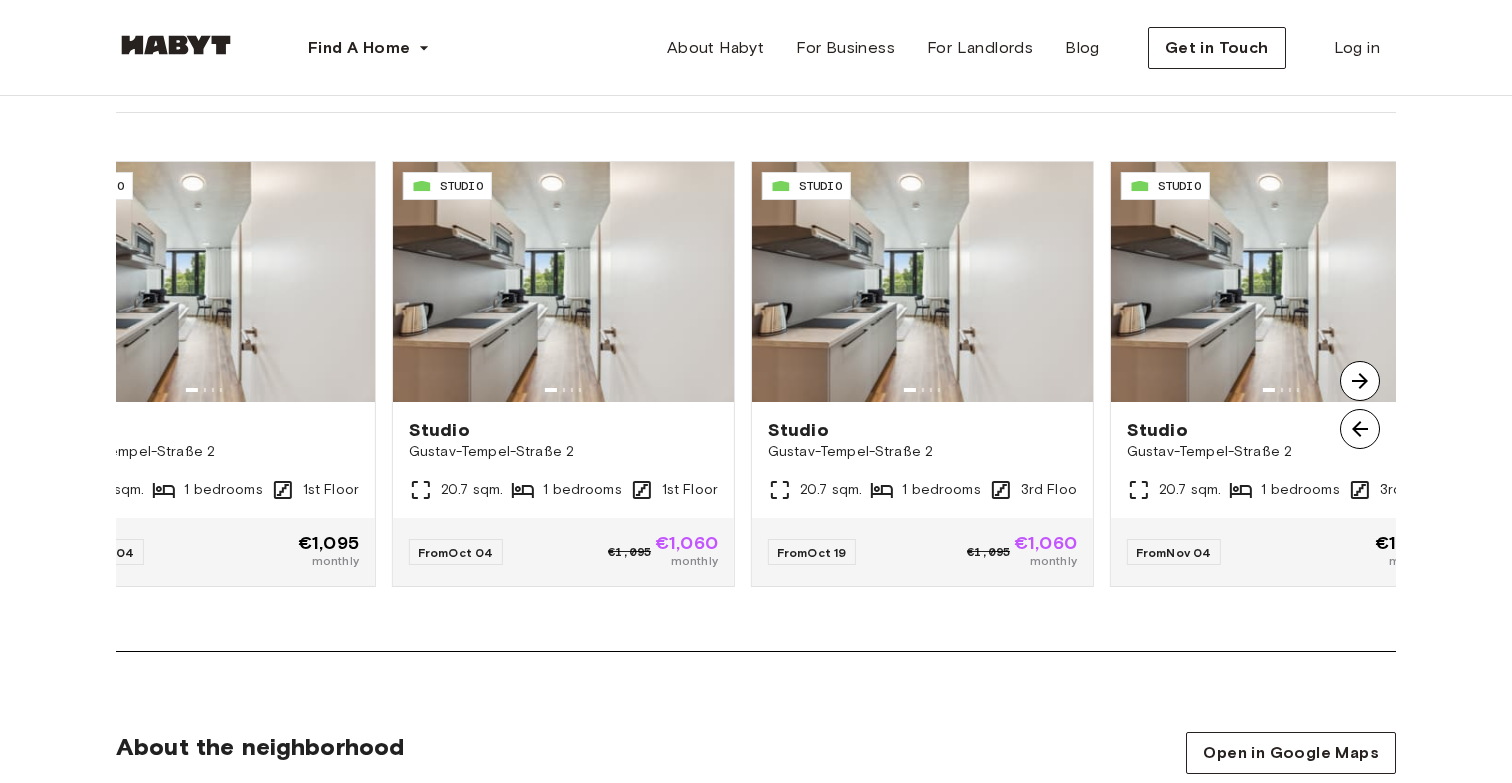 click at bounding box center (1360, 429) 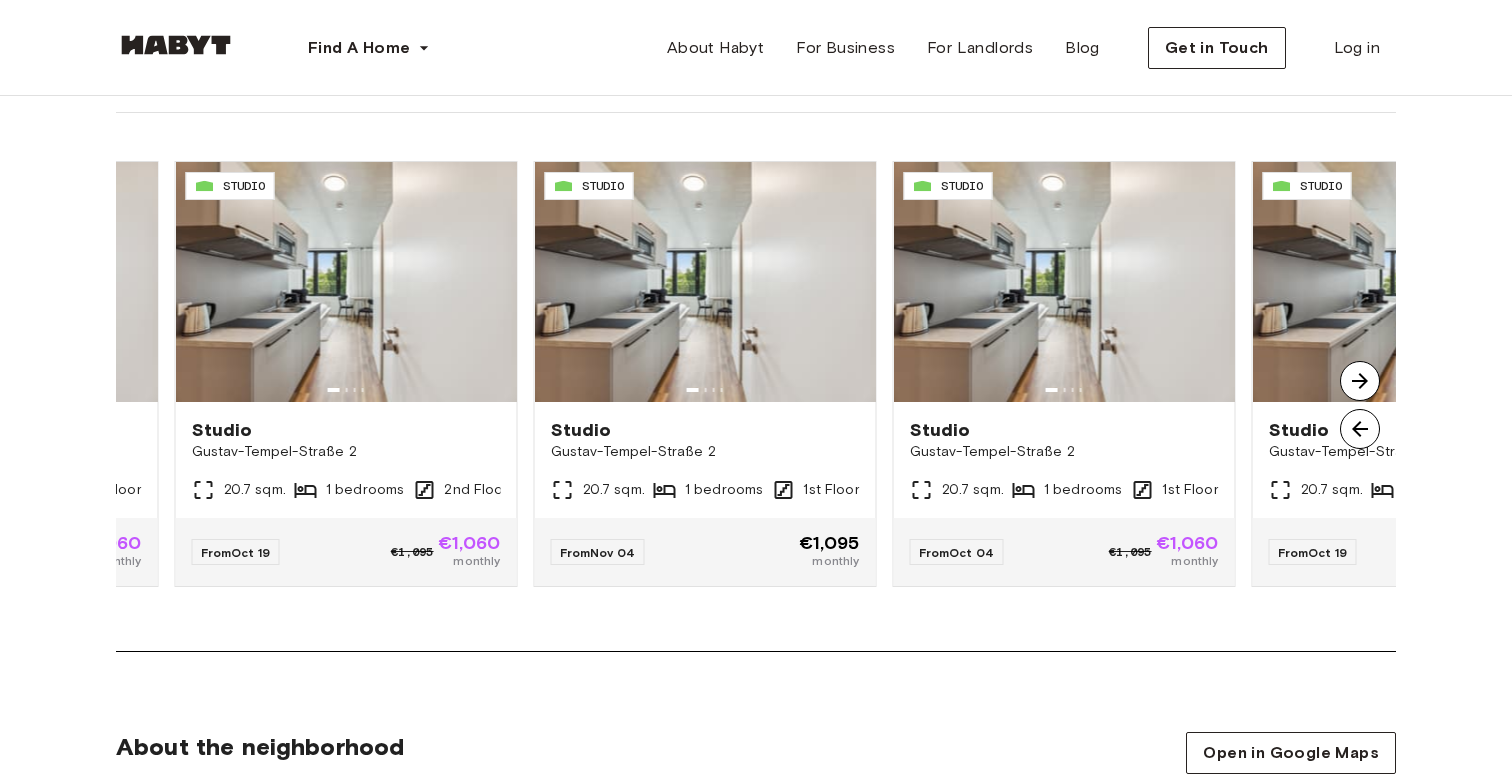 click at bounding box center (1360, 429) 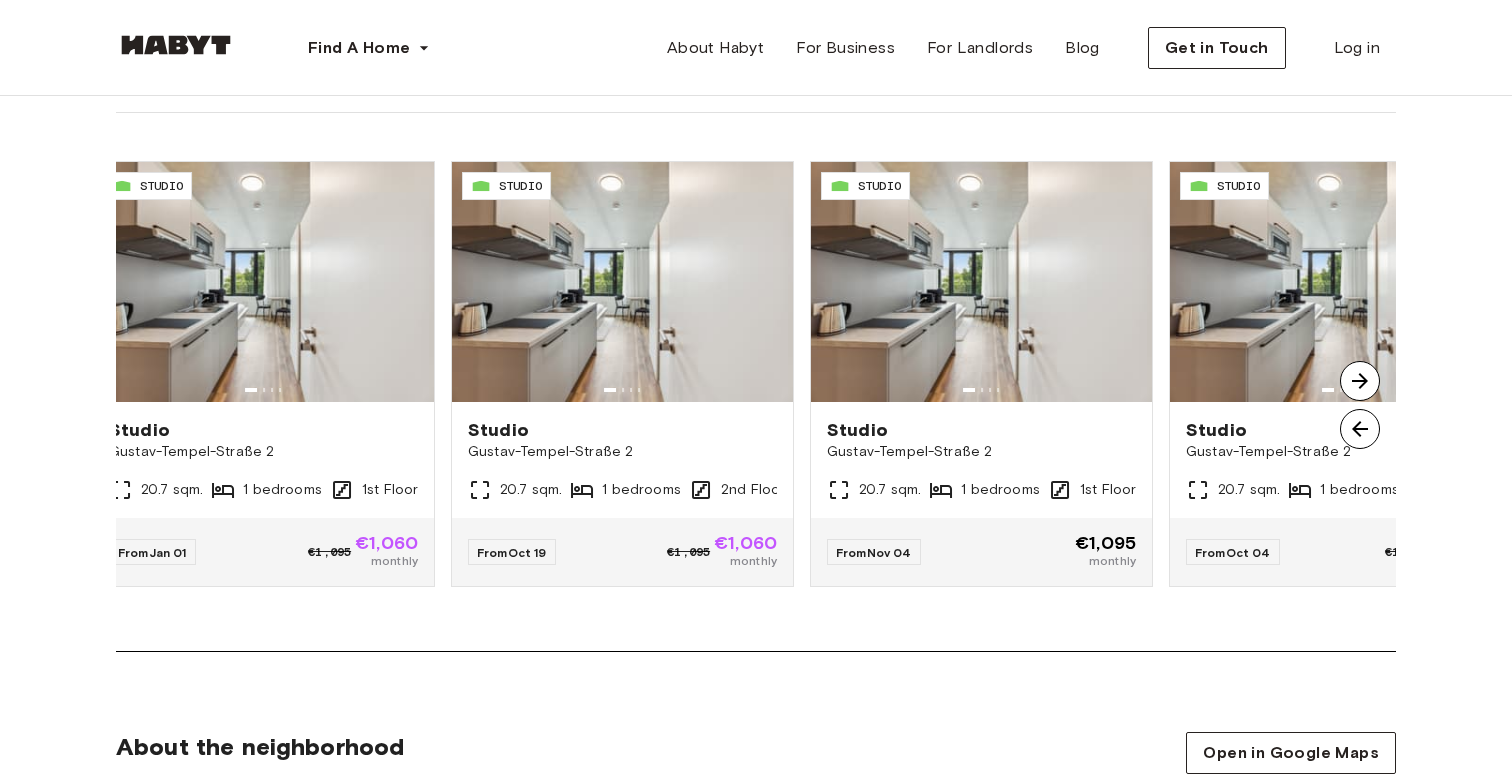click at bounding box center (1360, 429) 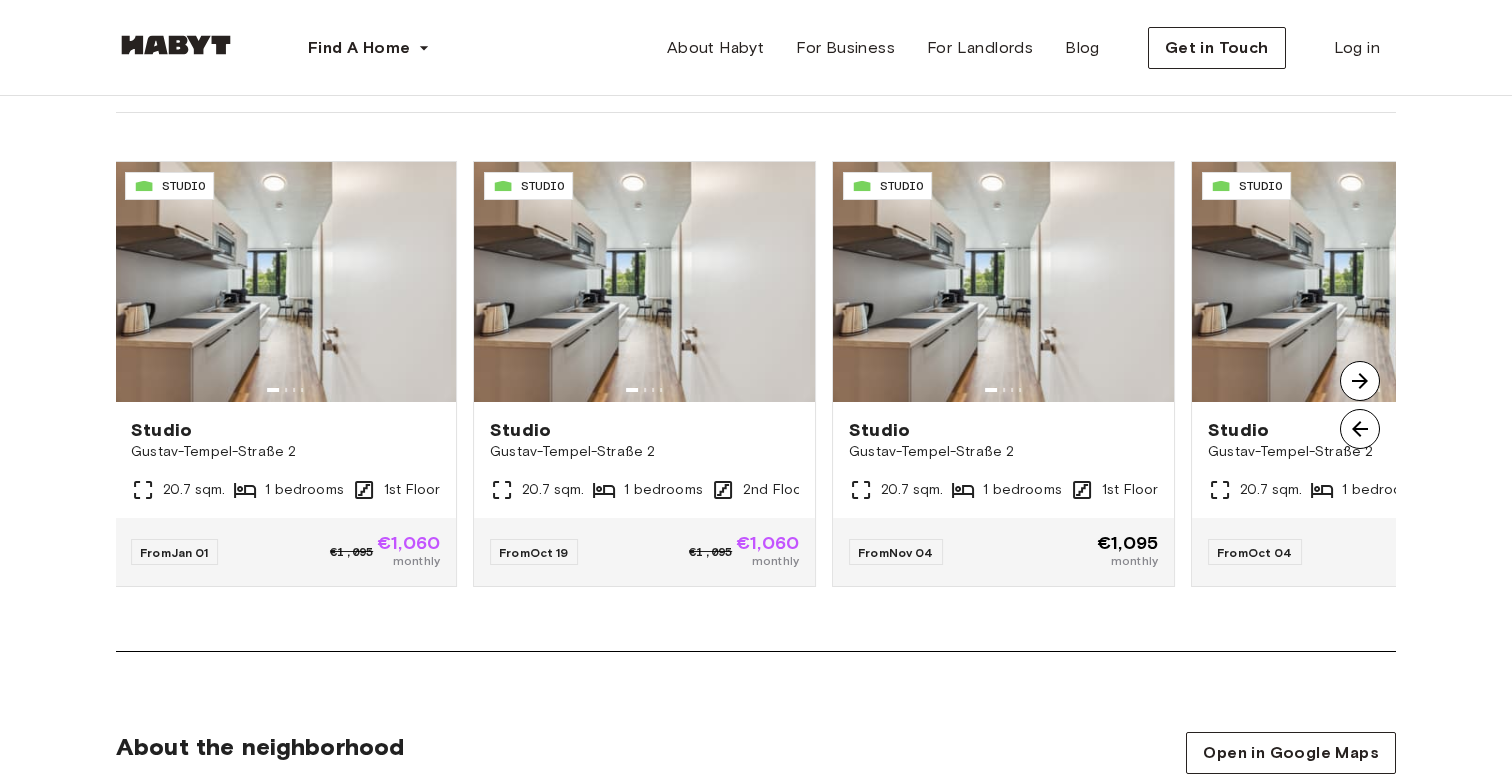 click at bounding box center [1360, 429] 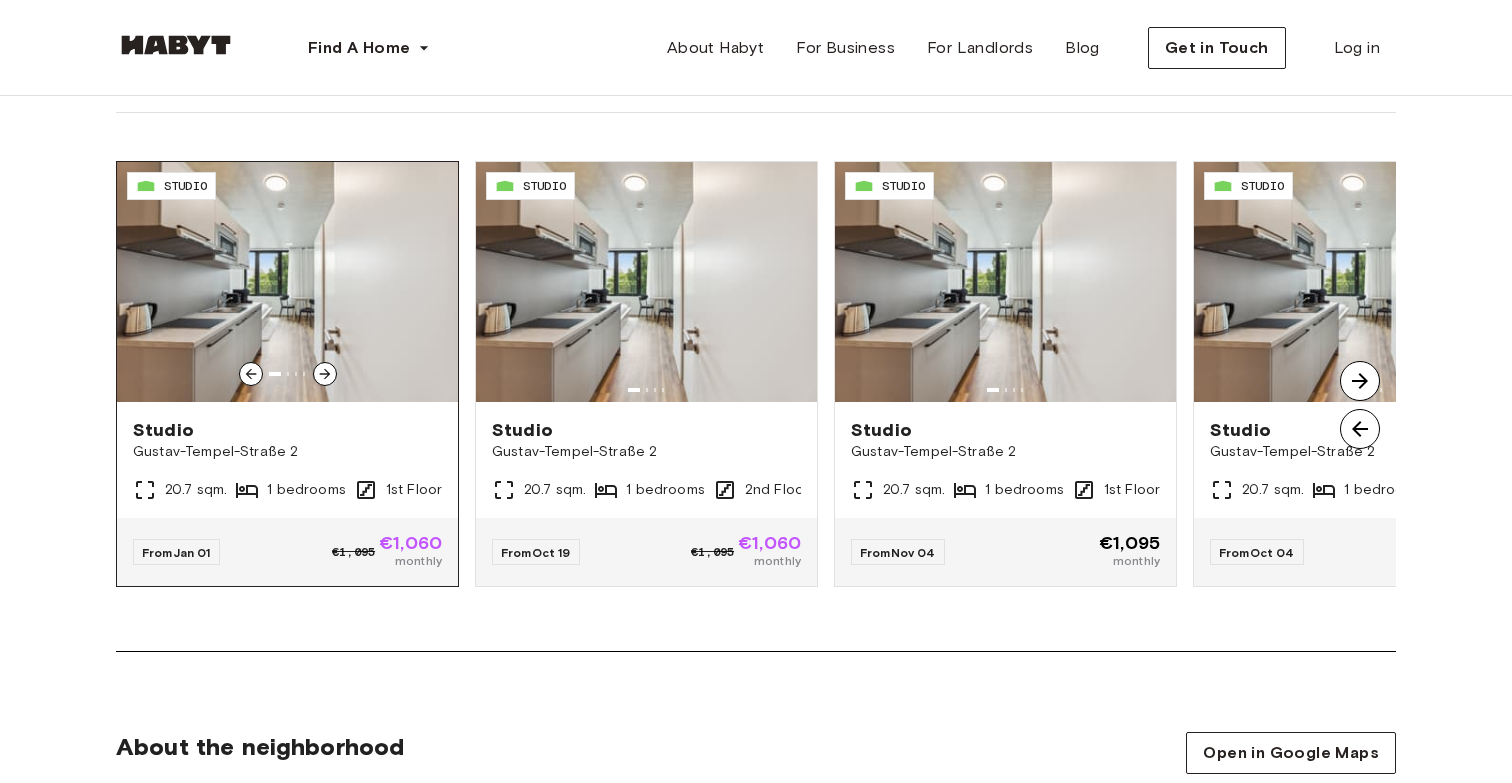 click at bounding box center [287, 282] 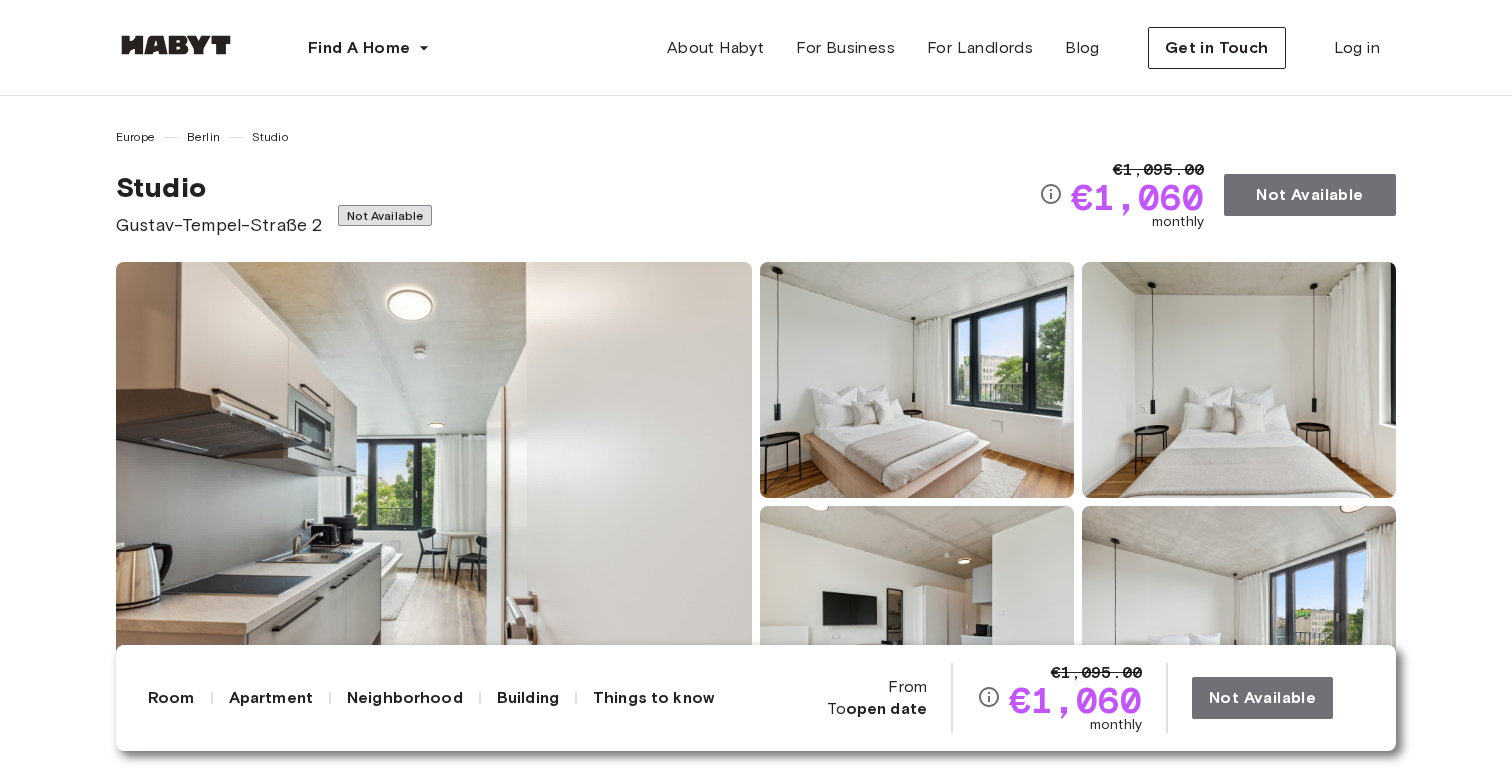 scroll, scrollTop: 0, scrollLeft: 0, axis: both 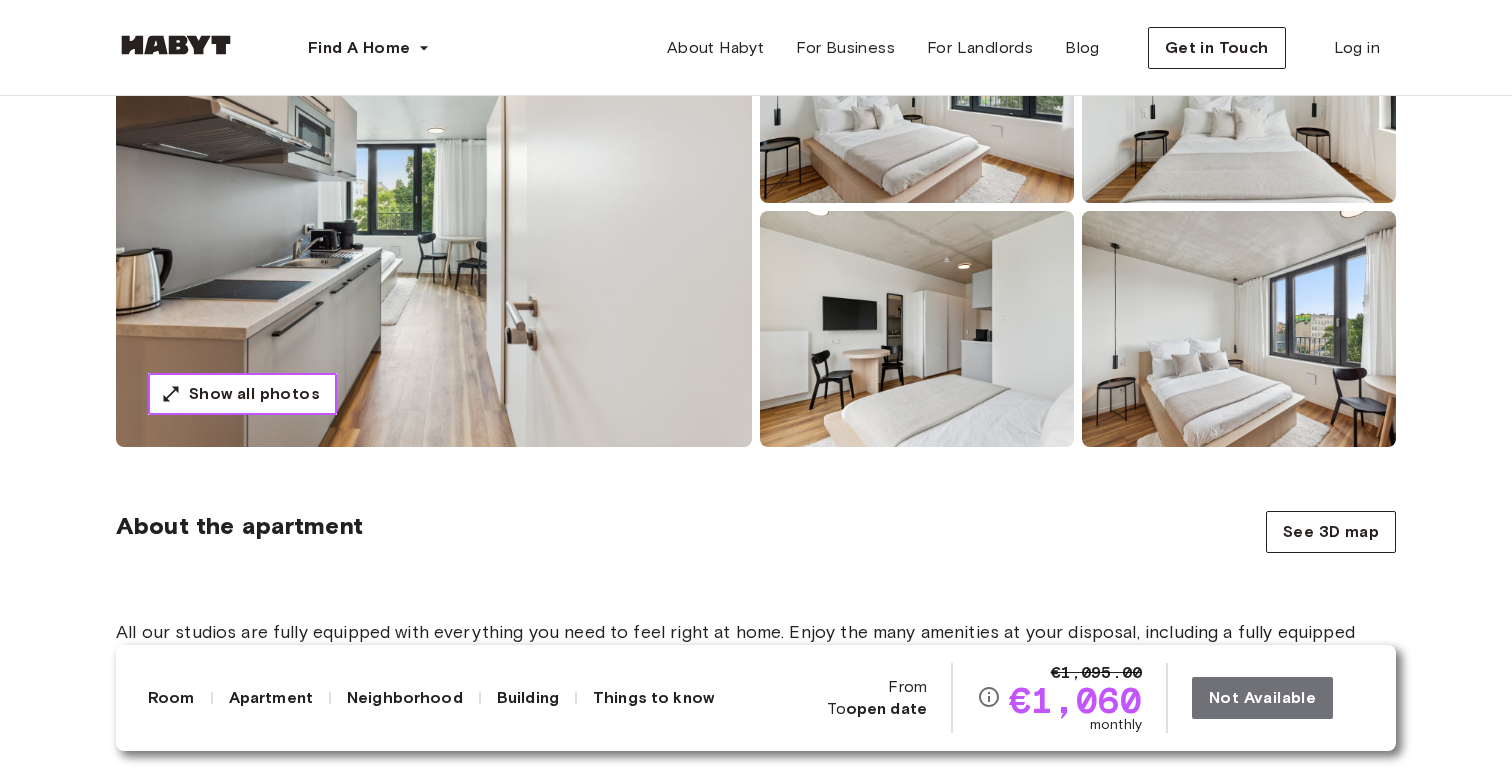 click on "Show all photos" at bounding box center (254, 394) 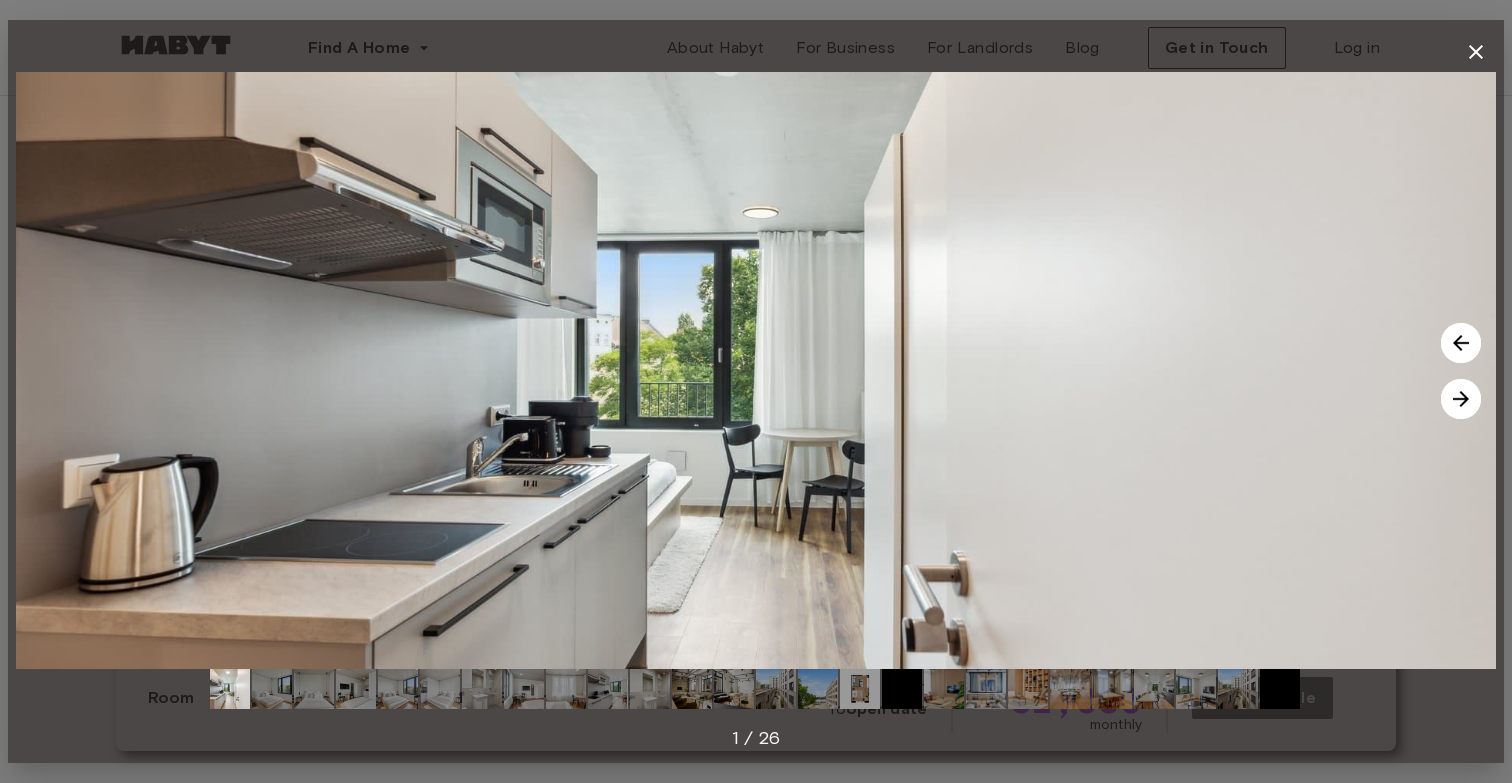 click at bounding box center (1461, 399) 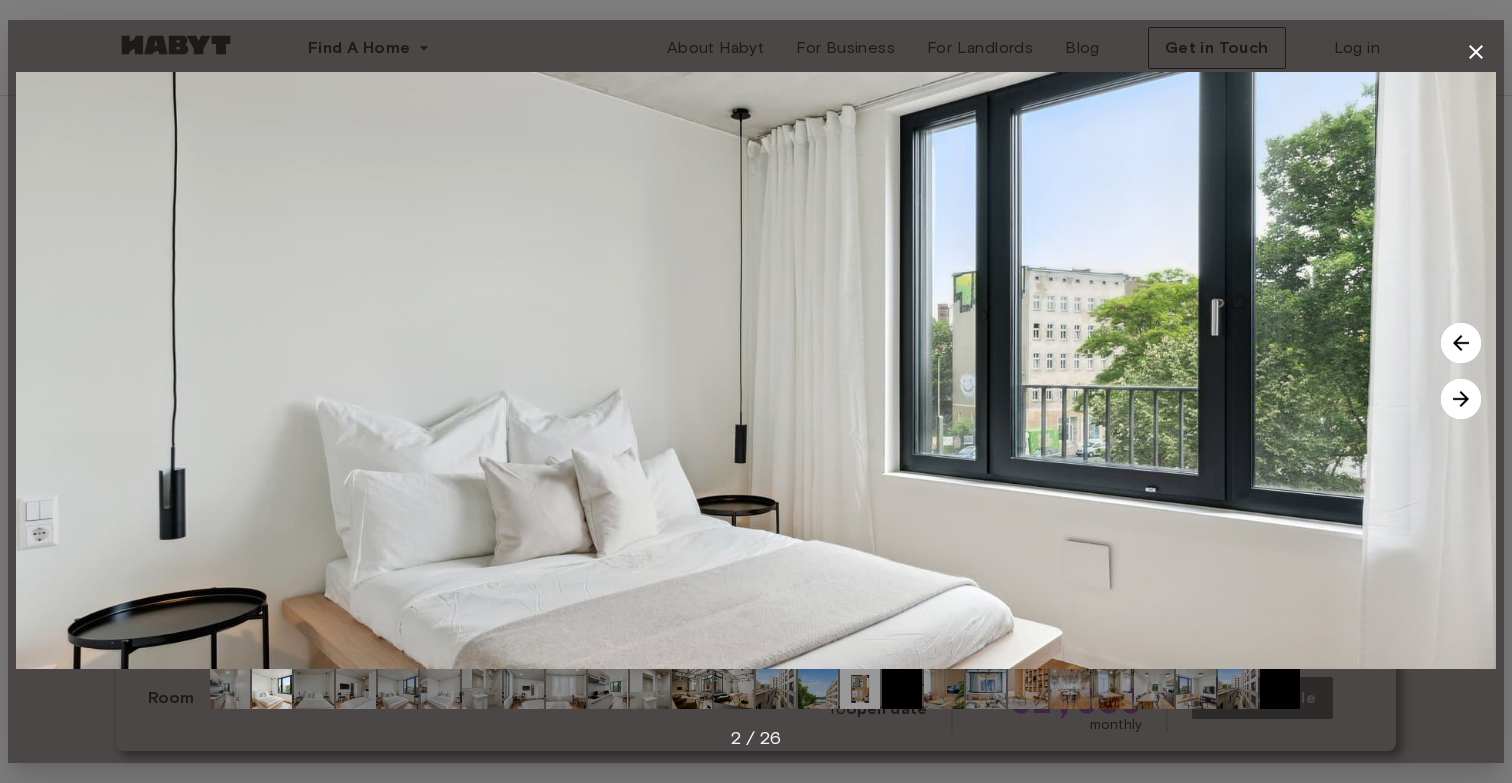 click at bounding box center [1461, 399] 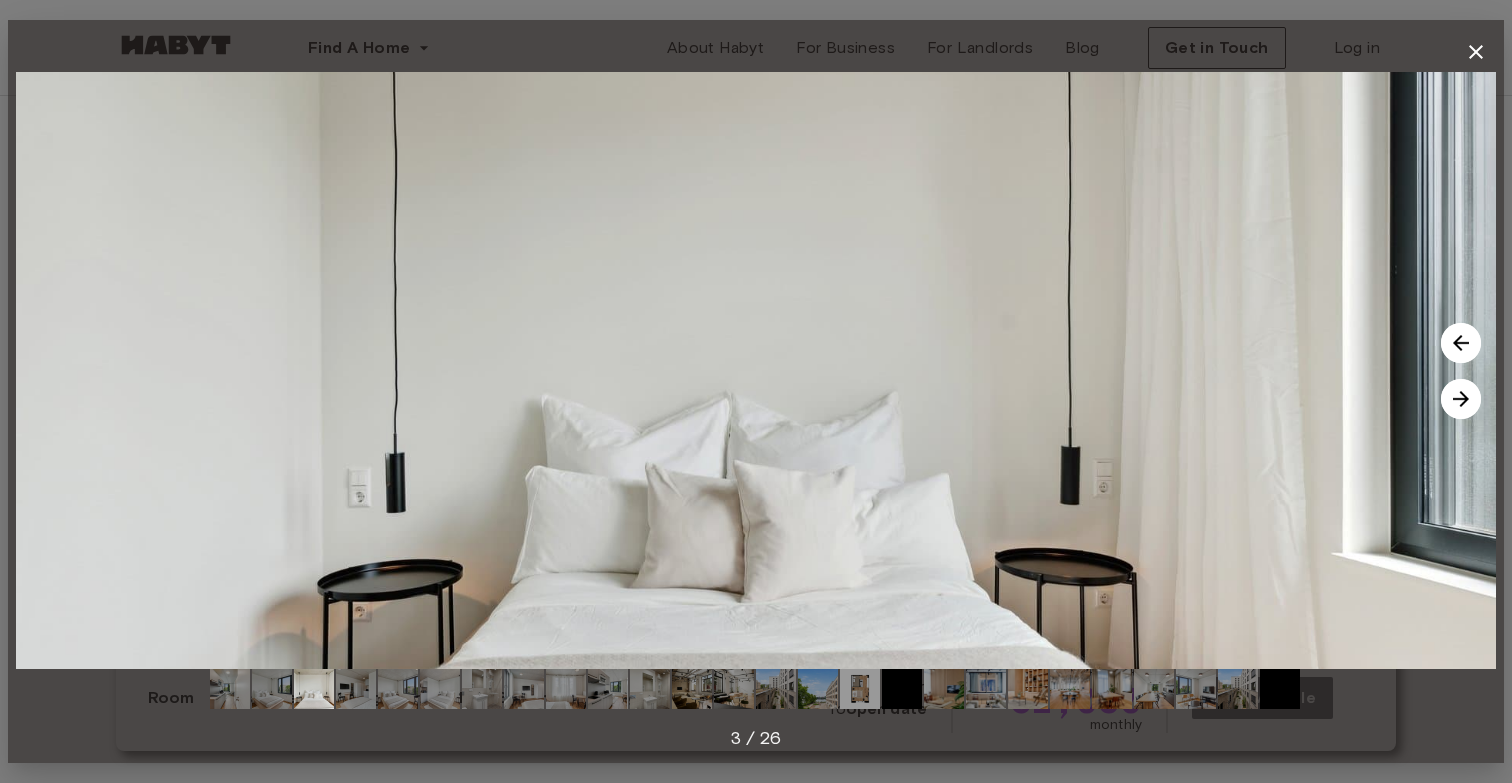 click at bounding box center (1461, 399) 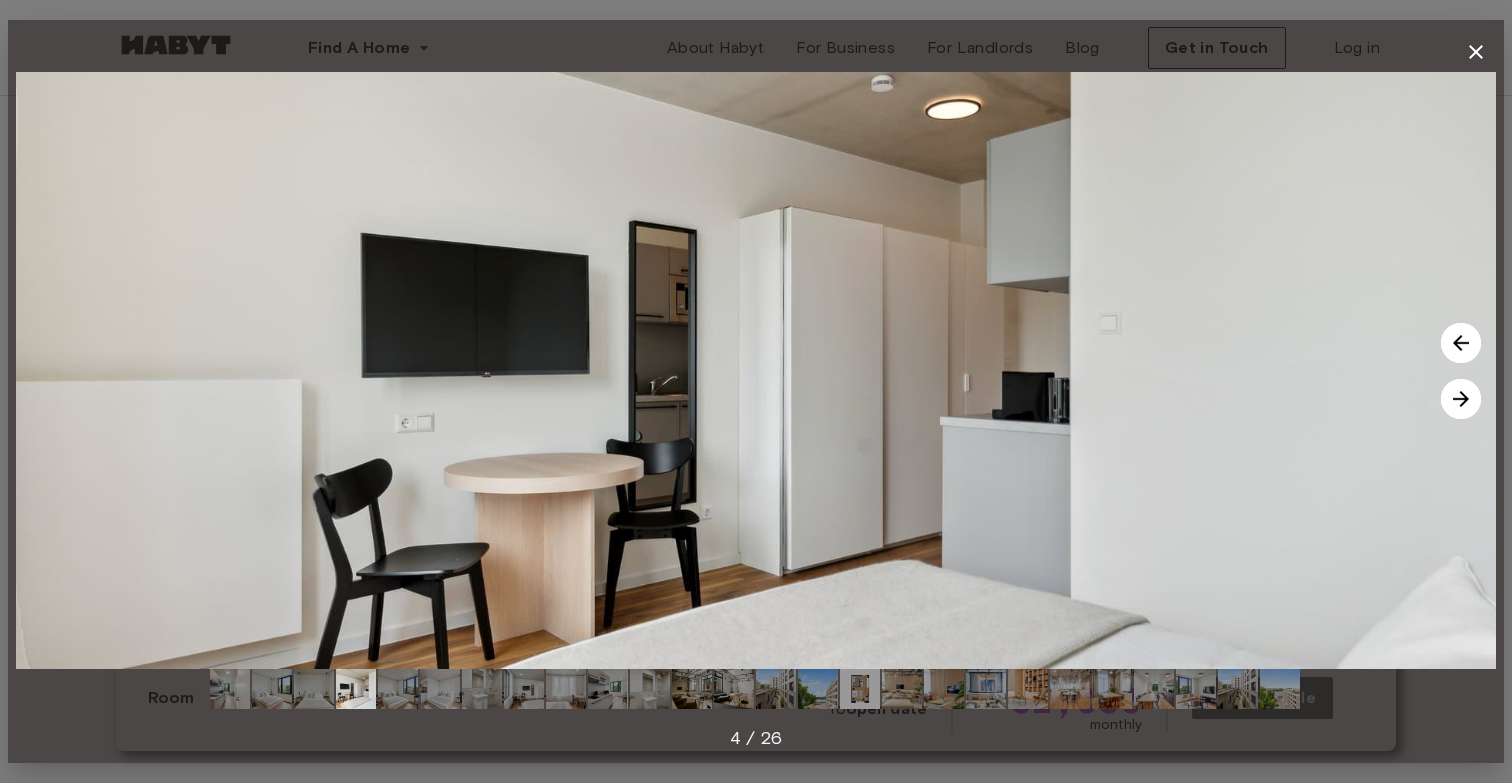 click at bounding box center [1461, 399] 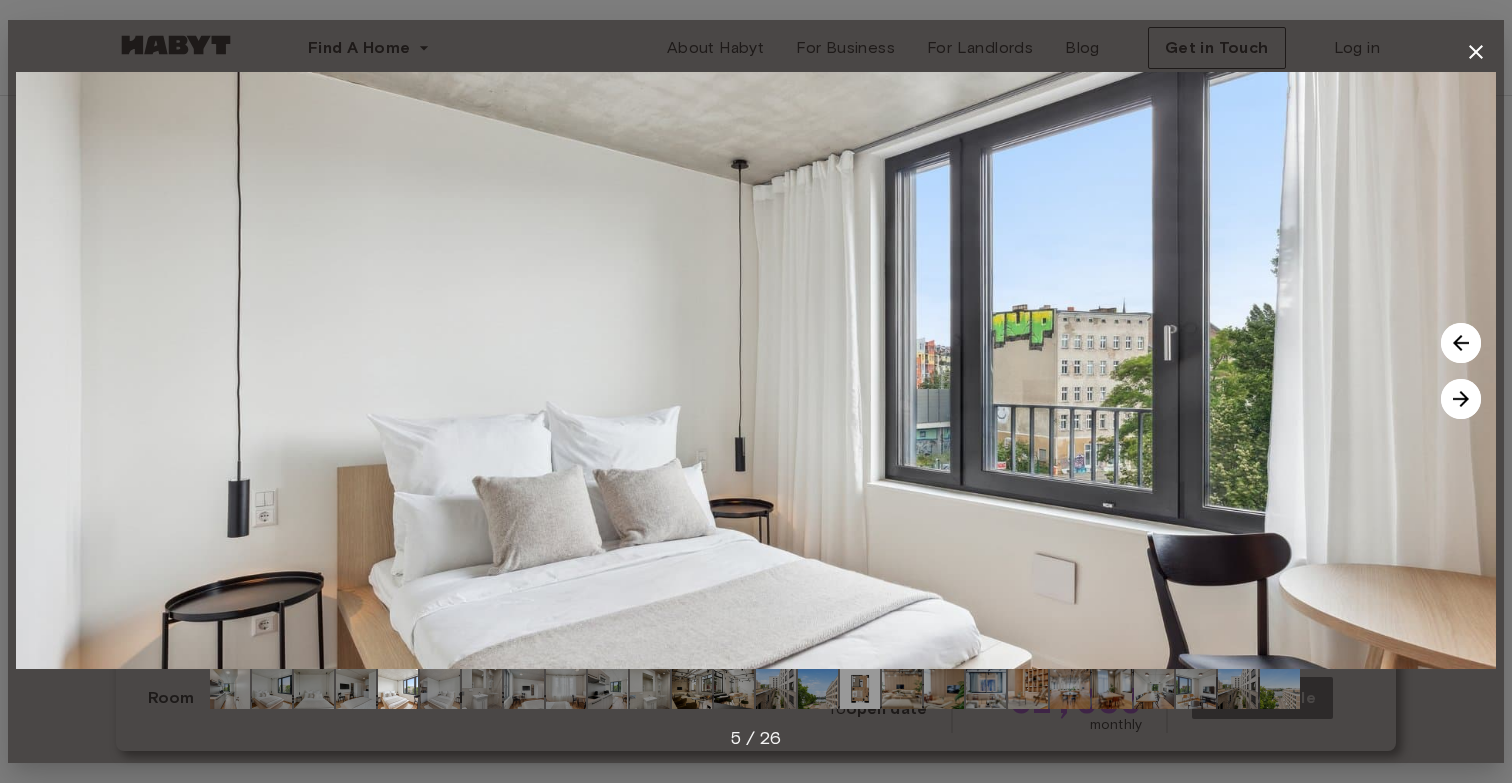 click at bounding box center [1461, 399] 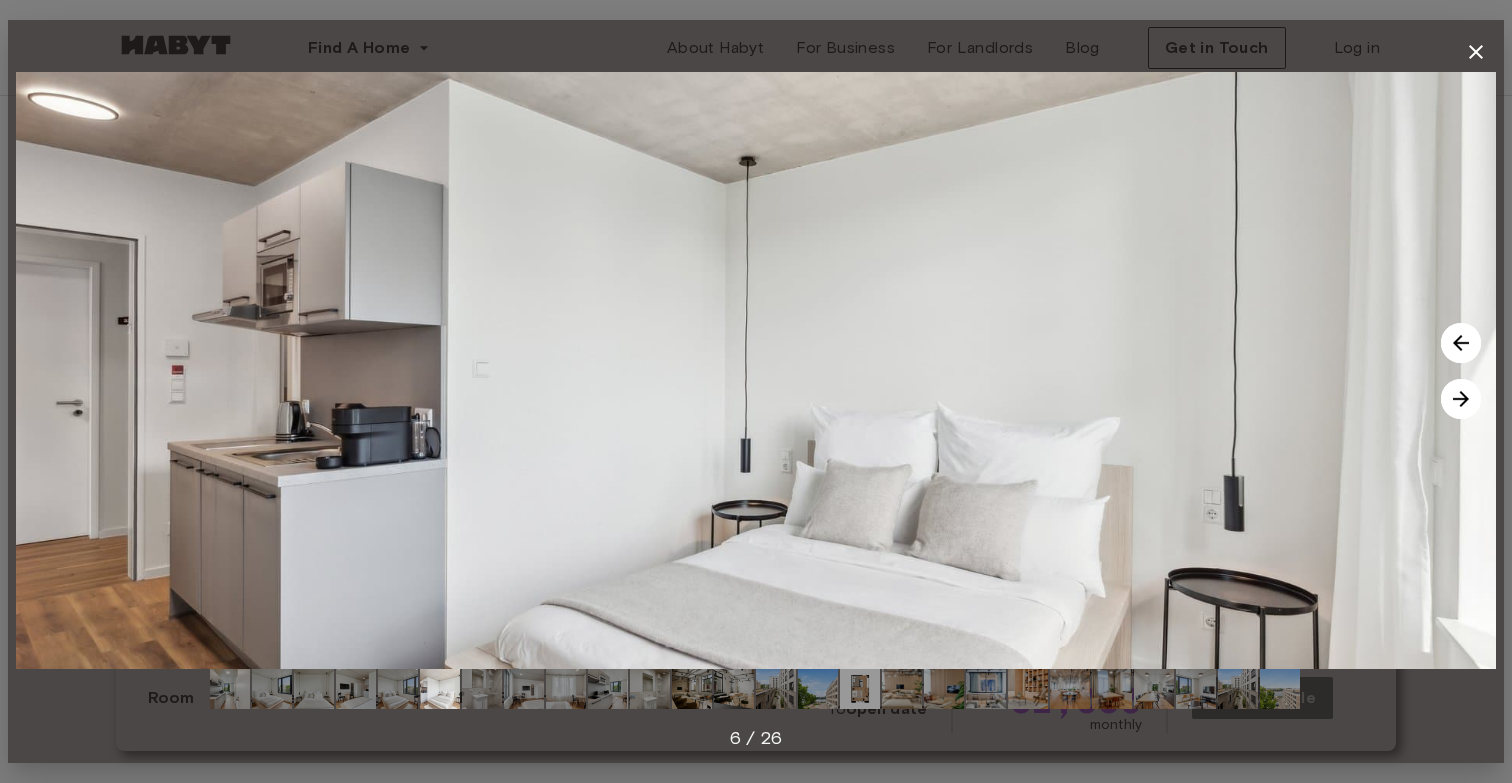 click at bounding box center (1461, 399) 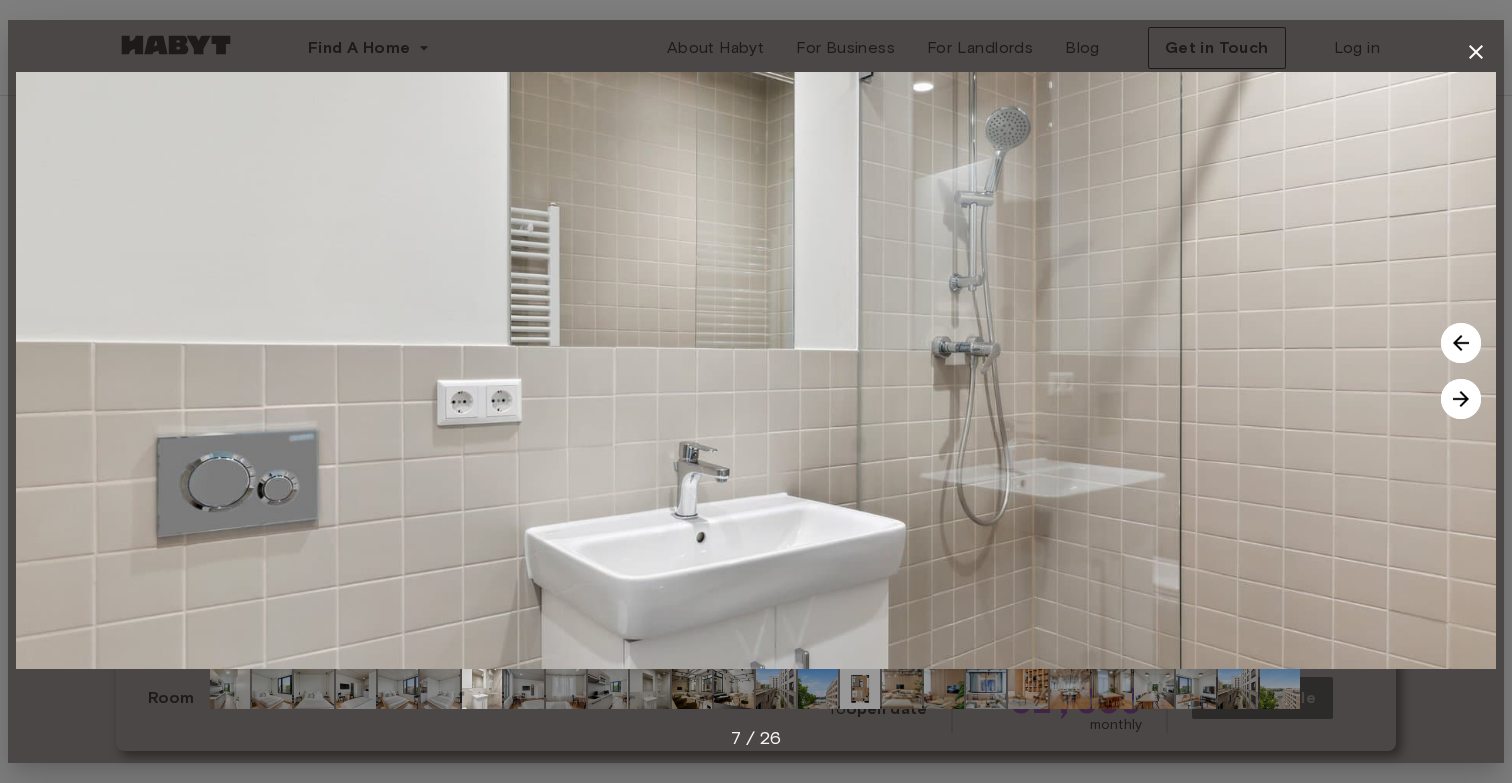 click at bounding box center [1461, 343] 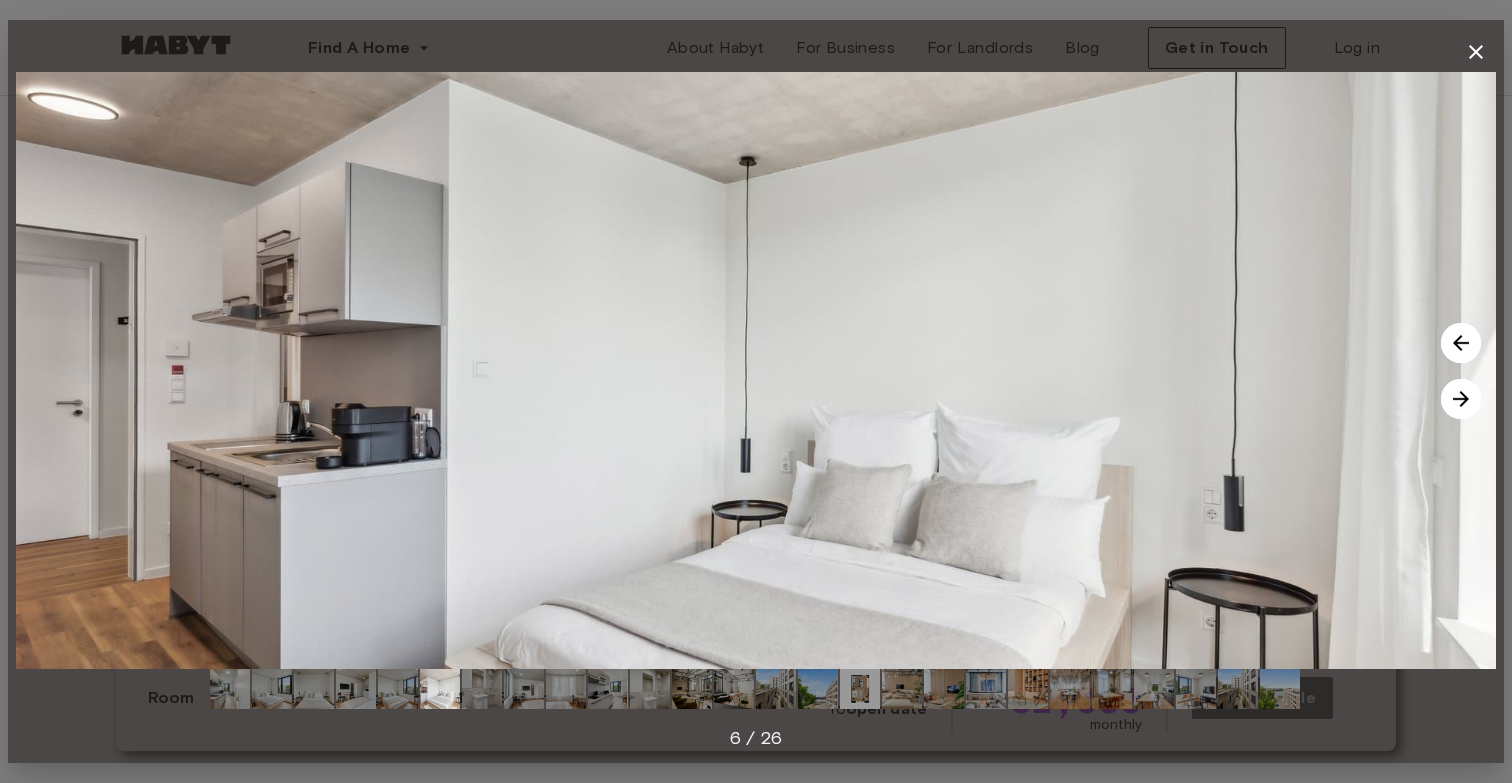 click at bounding box center (1461, 343) 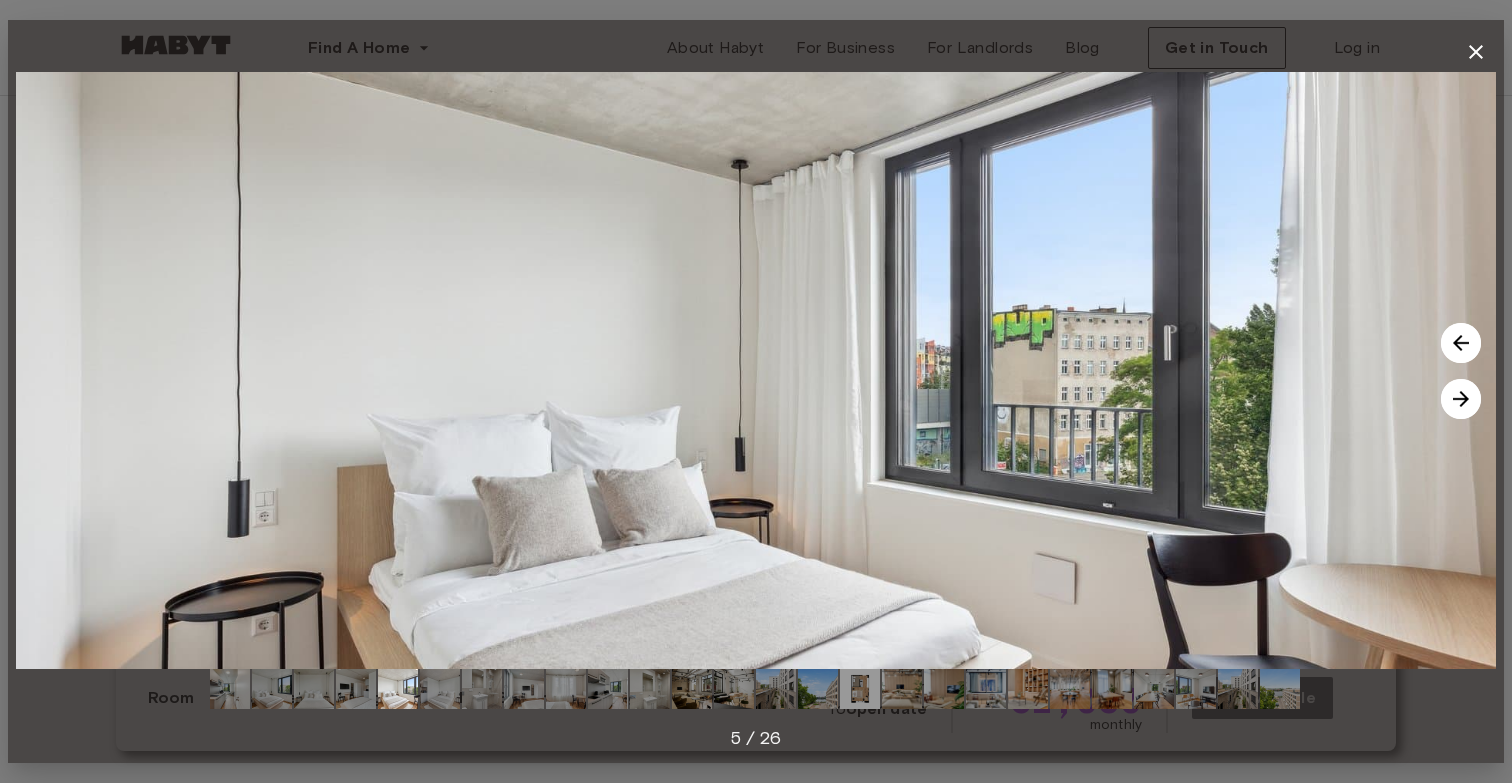 click at bounding box center (1461, 399) 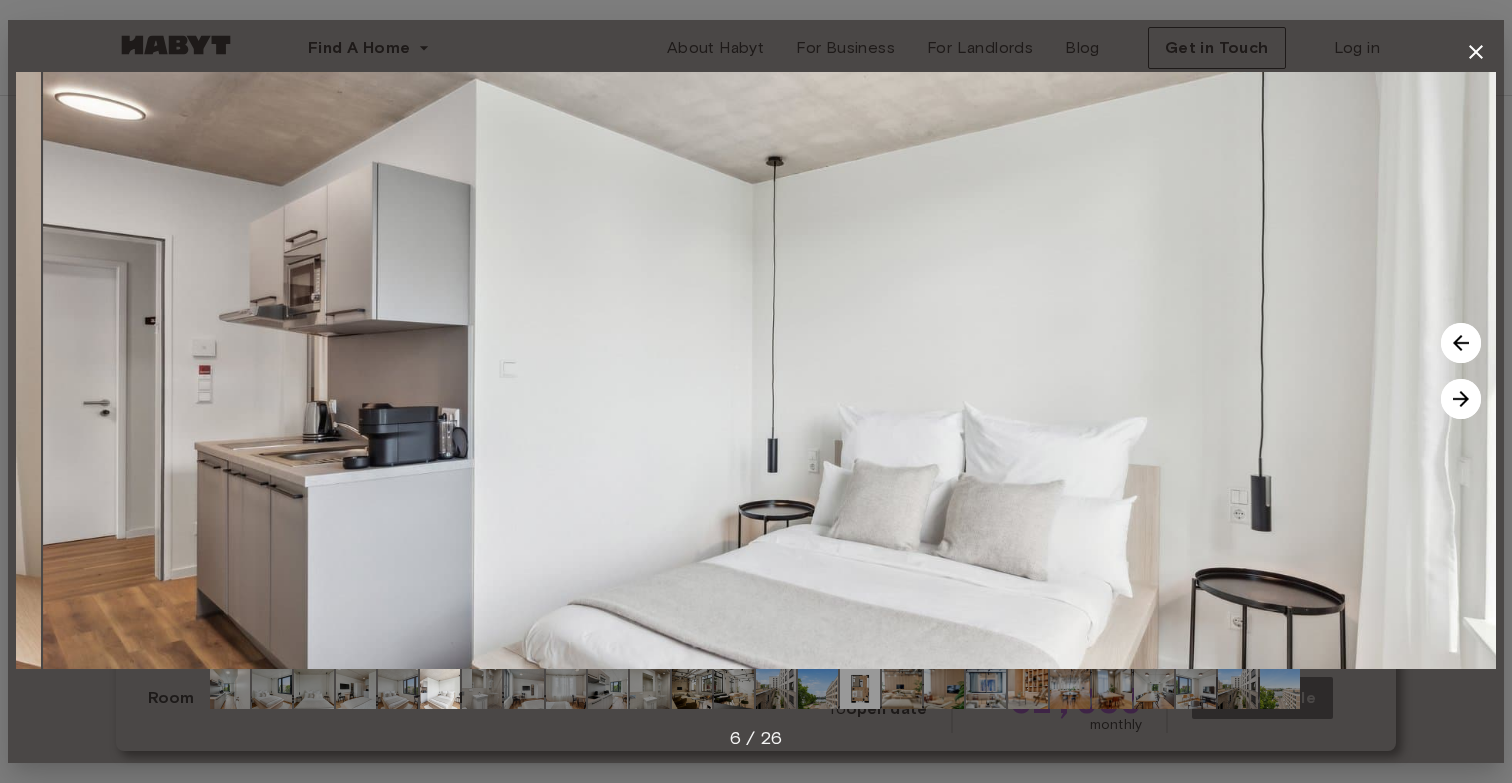 click at bounding box center (1461, 399) 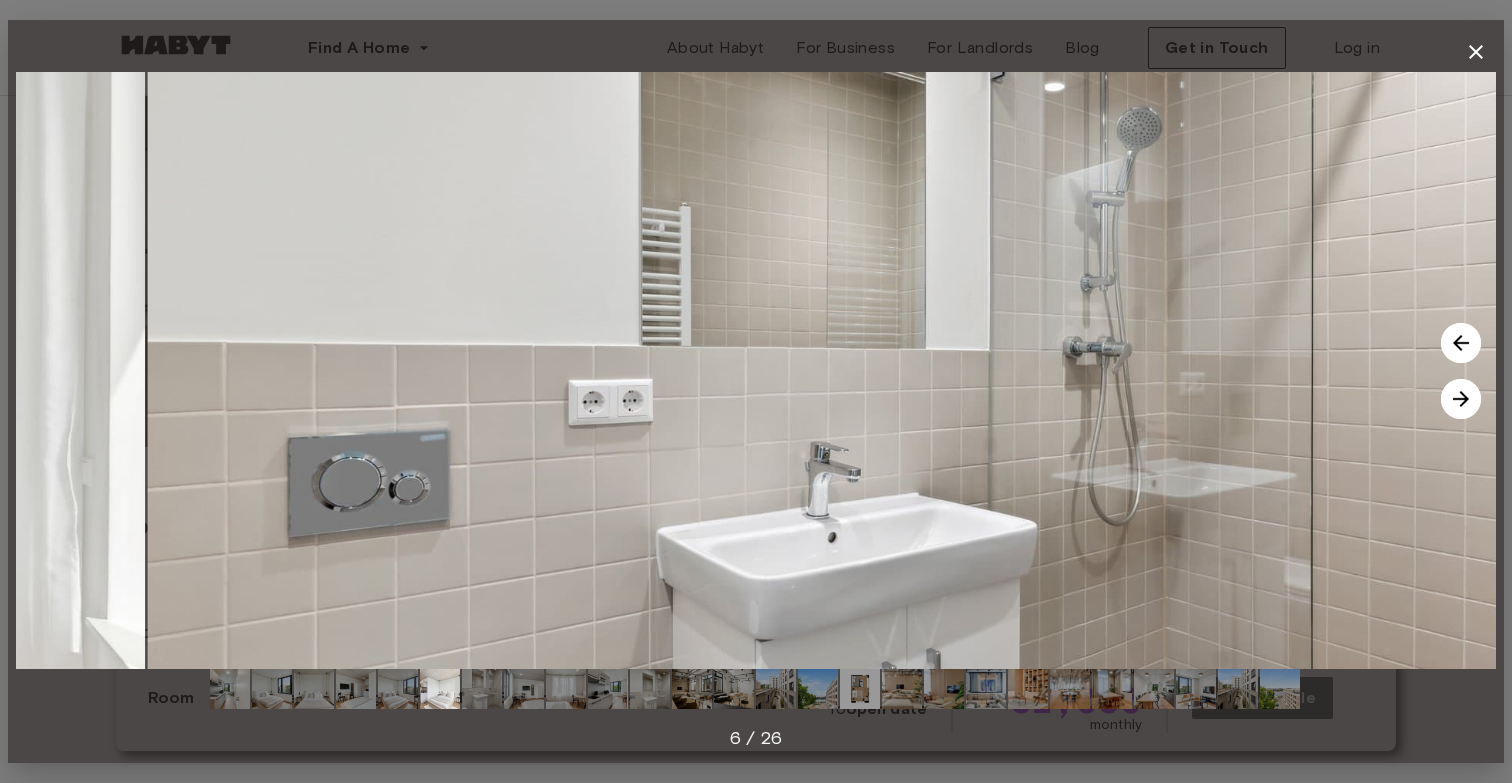 click at bounding box center [1461, 399] 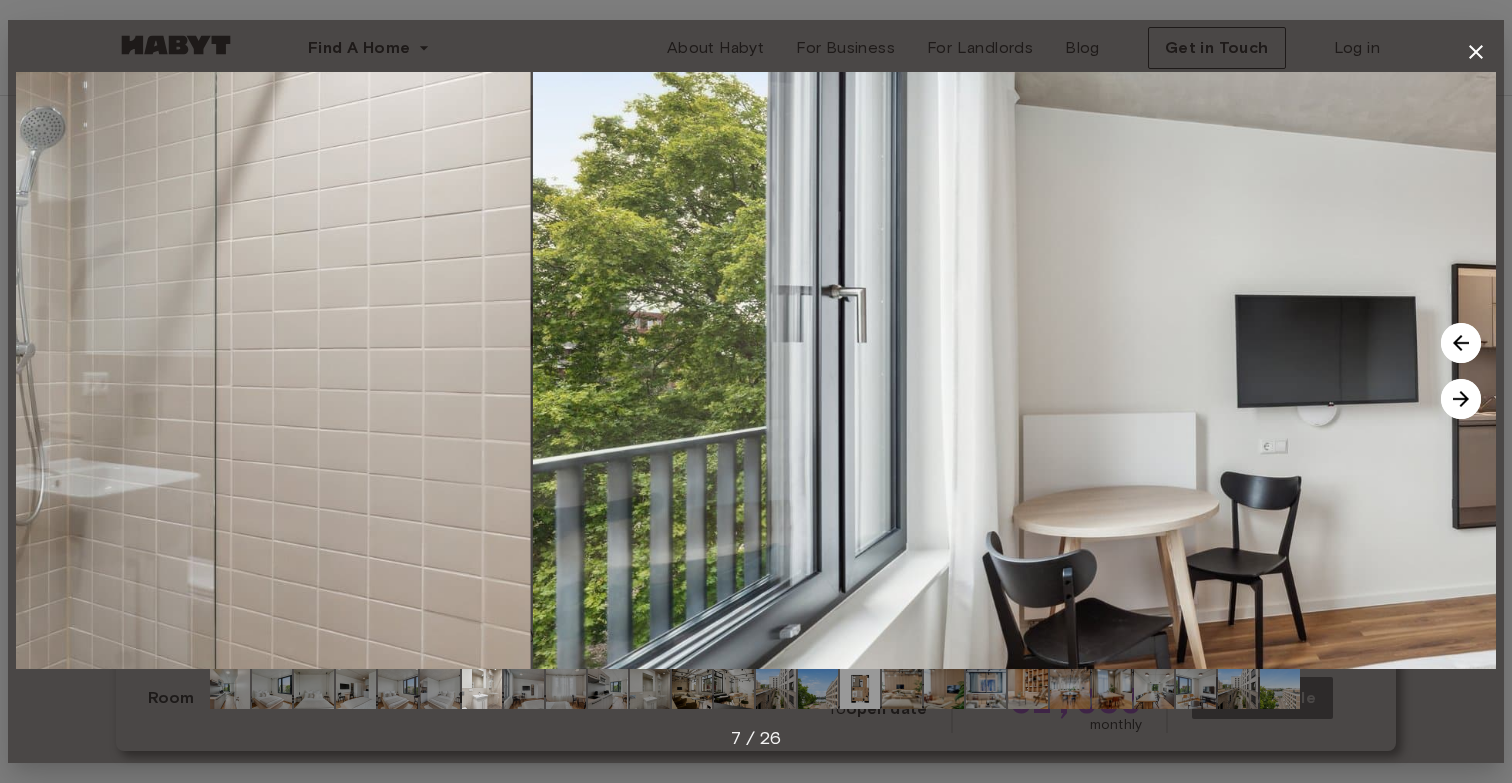 click at bounding box center (1461, 399) 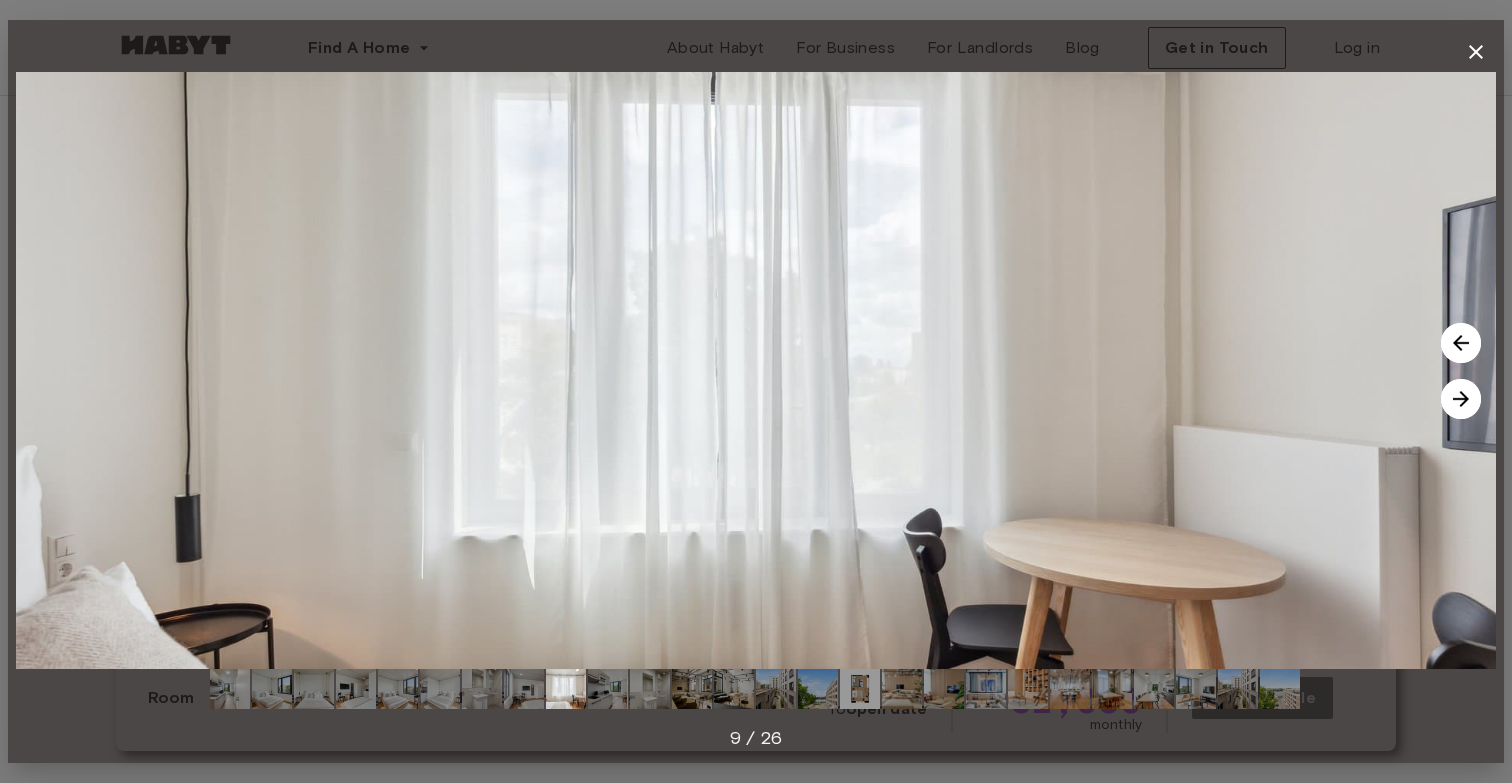 click at bounding box center [1461, 399] 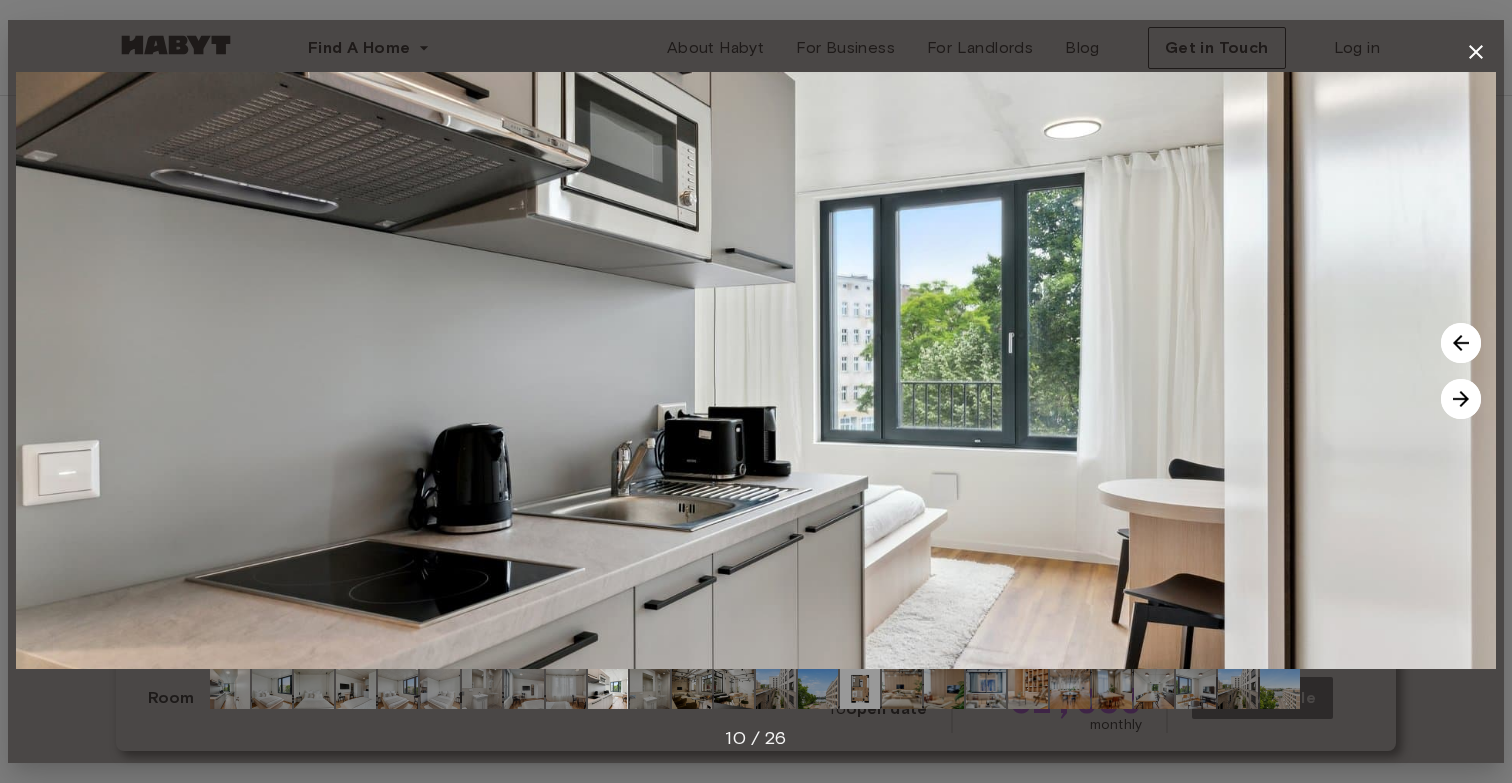 click at bounding box center (1461, 399) 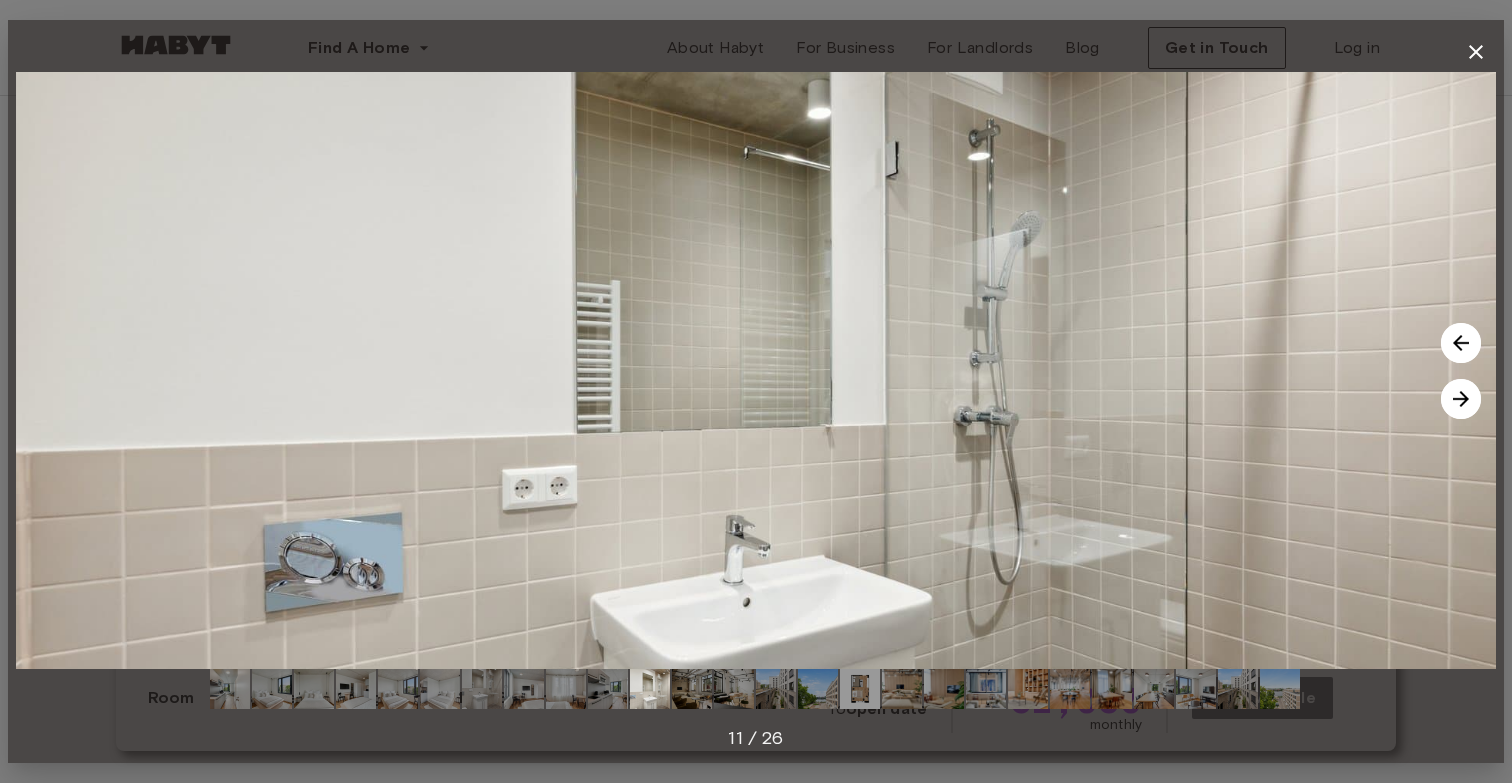 click at bounding box center [1461, 343] 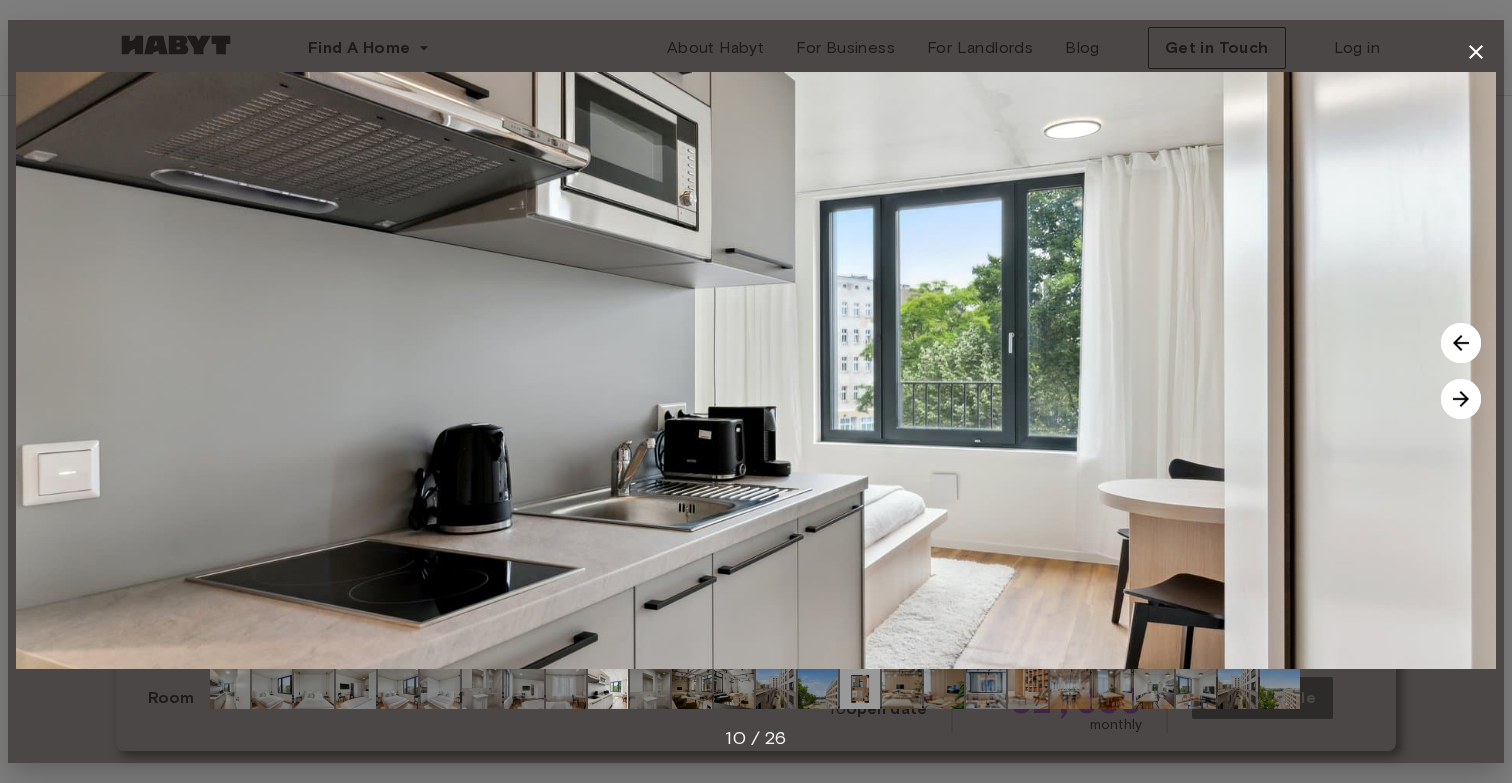 click at bounding box center [1461, 399] 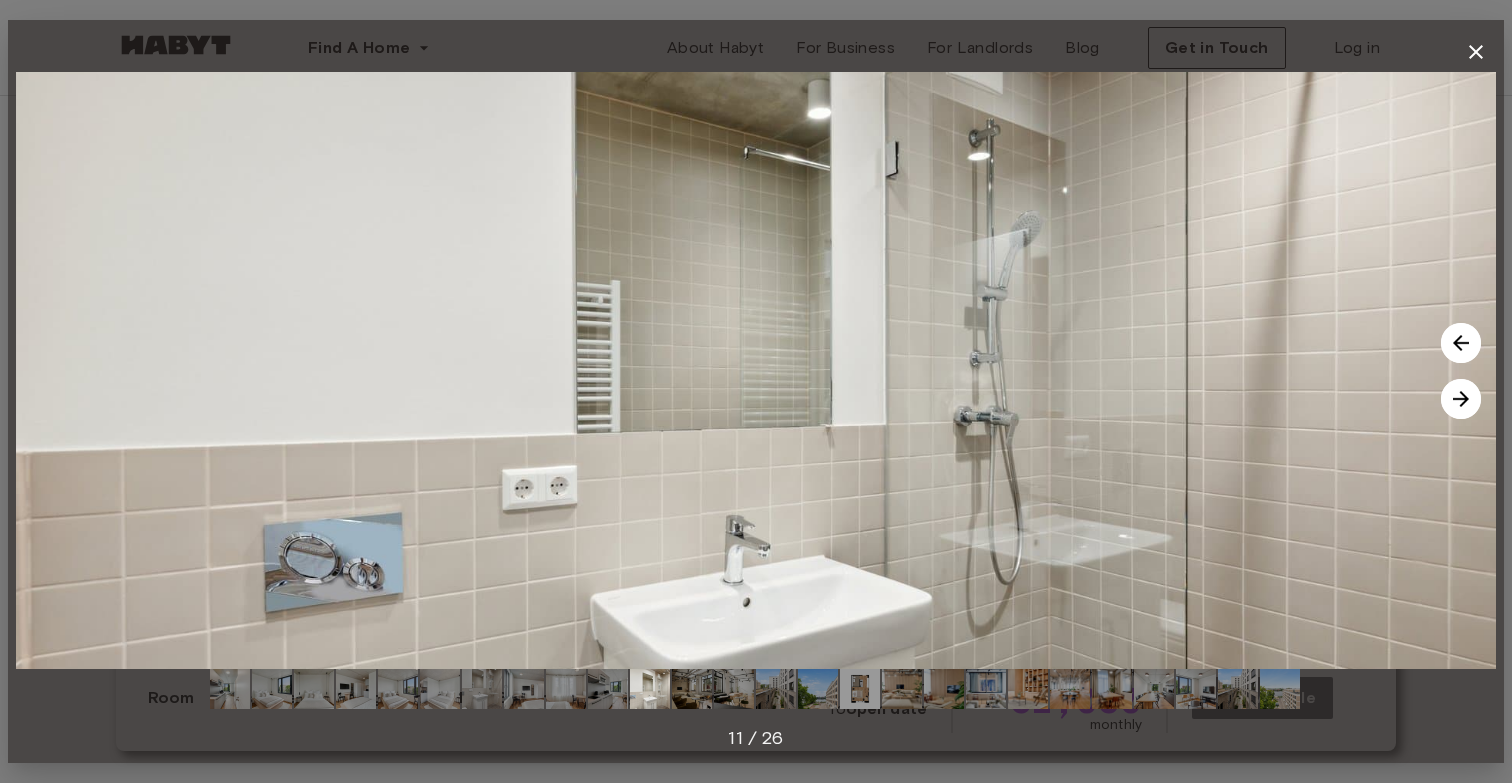 click at bounding box center [1461, 399] 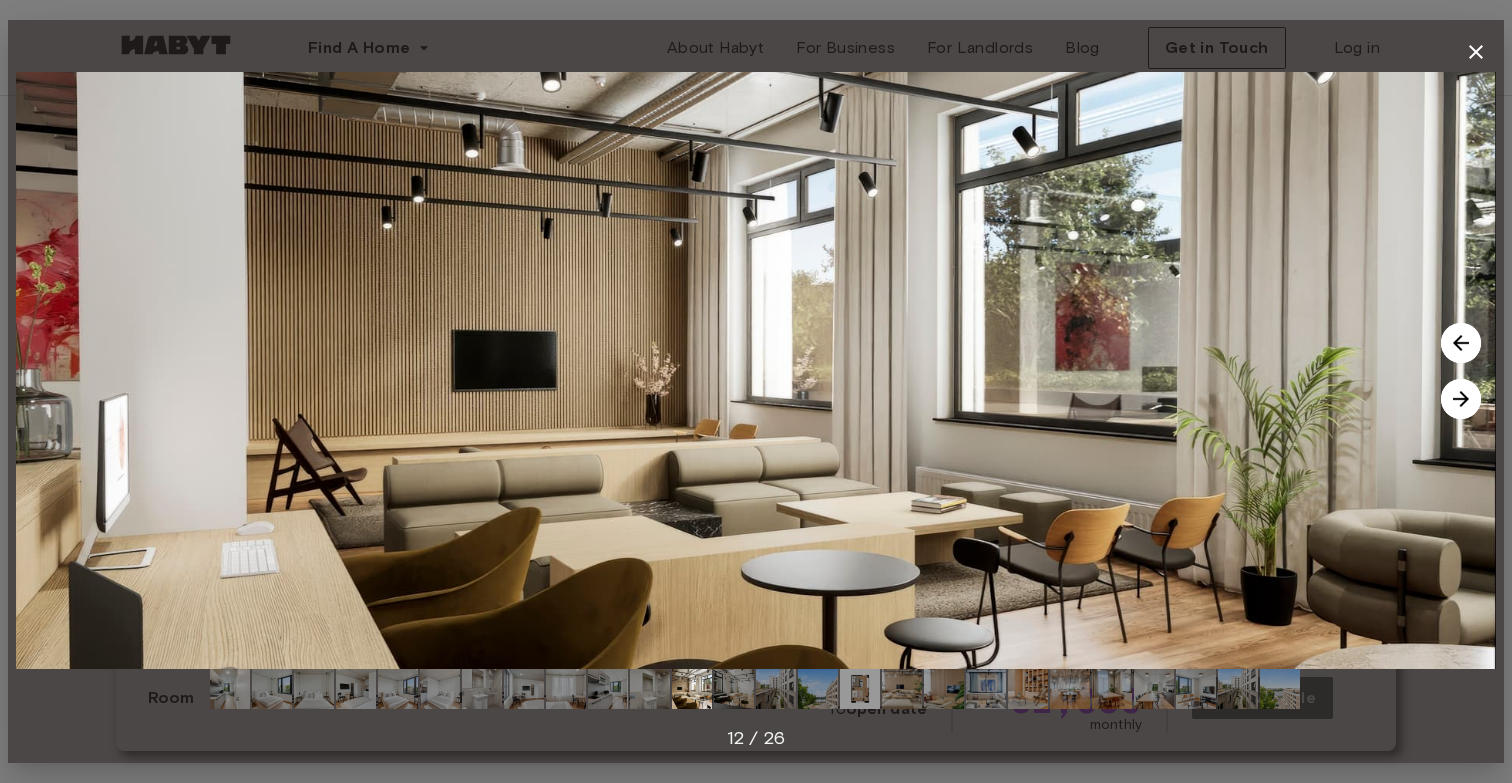 click at bounding box center [1461, 399] 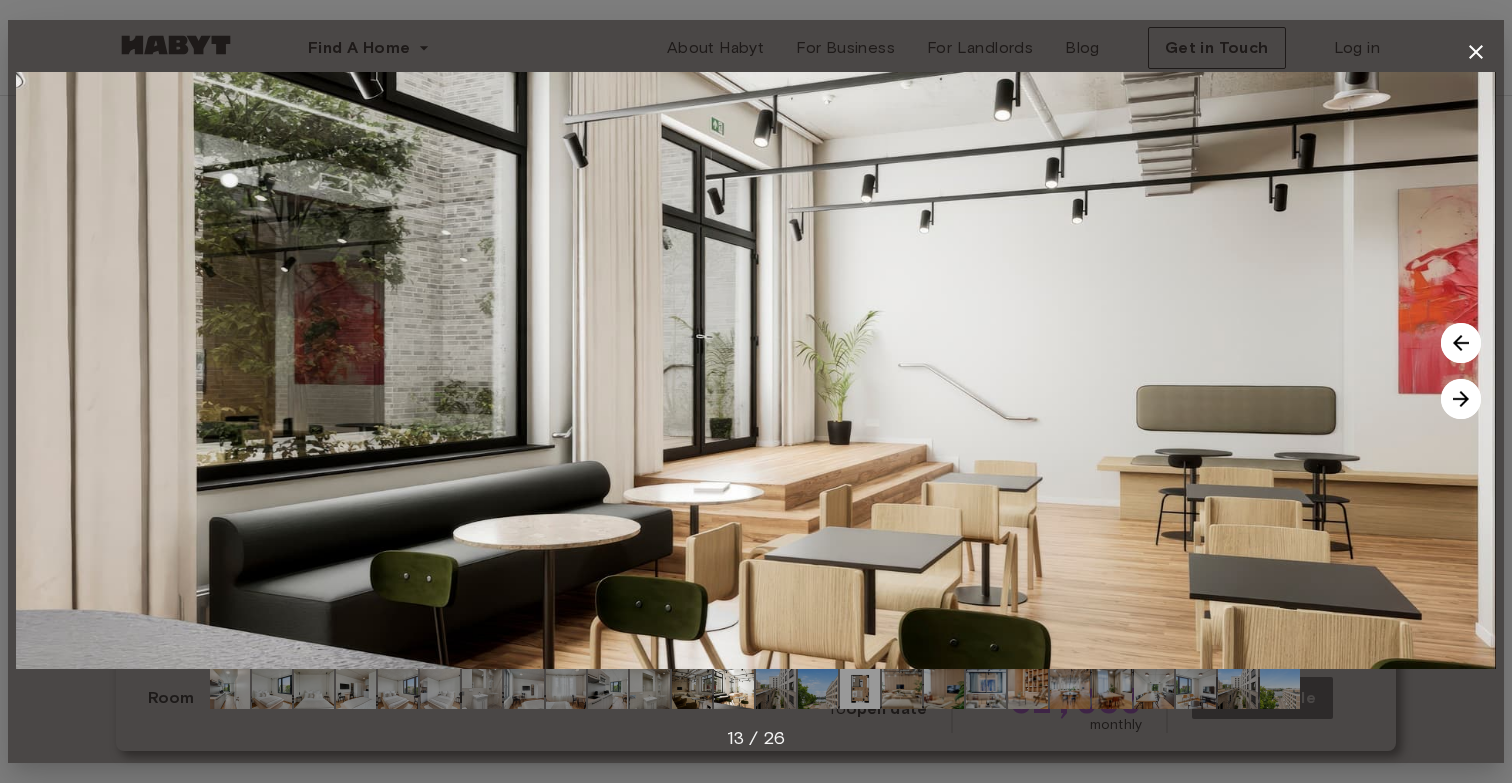 click at bounding box center [1461, 399] 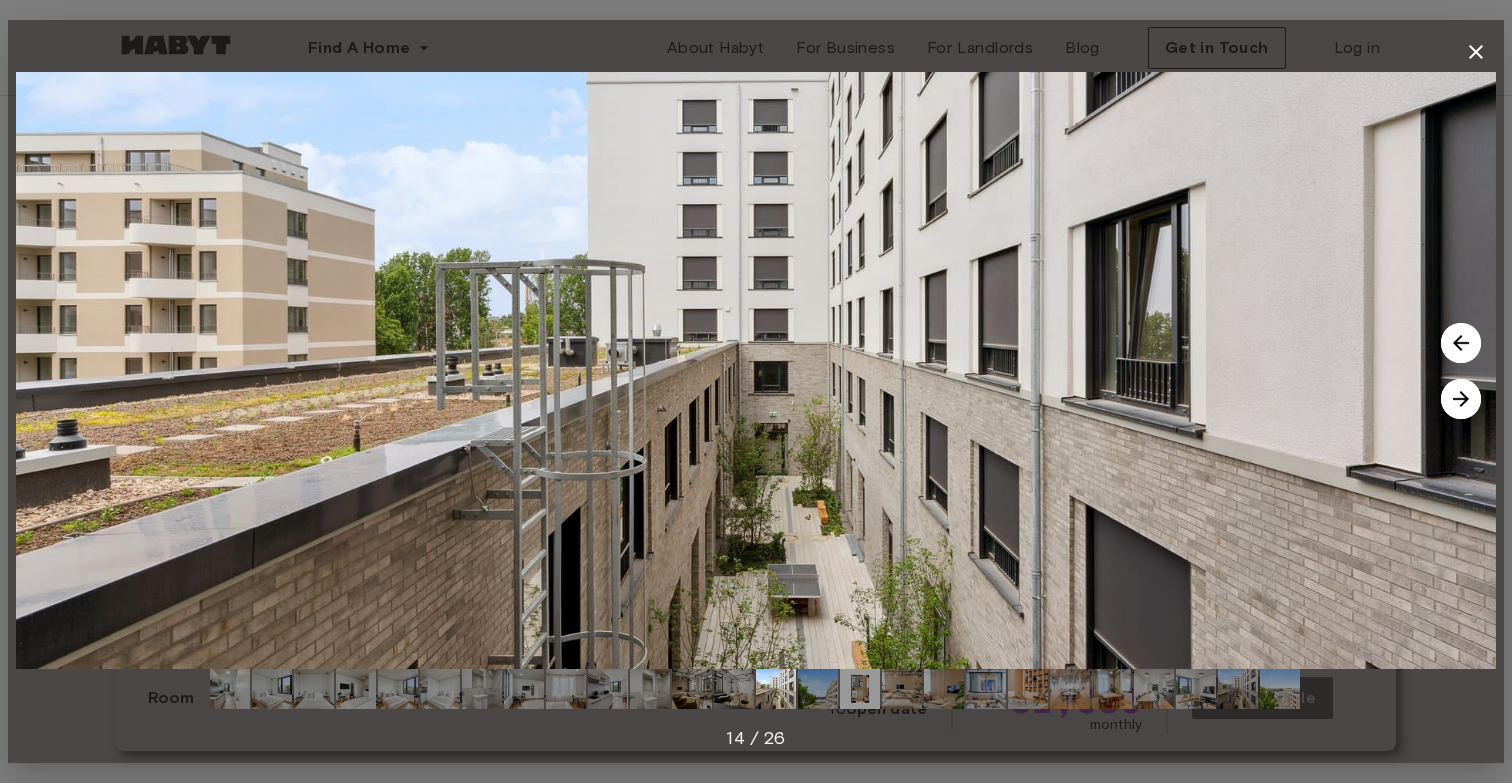 click at bounding box center [1461, 399] 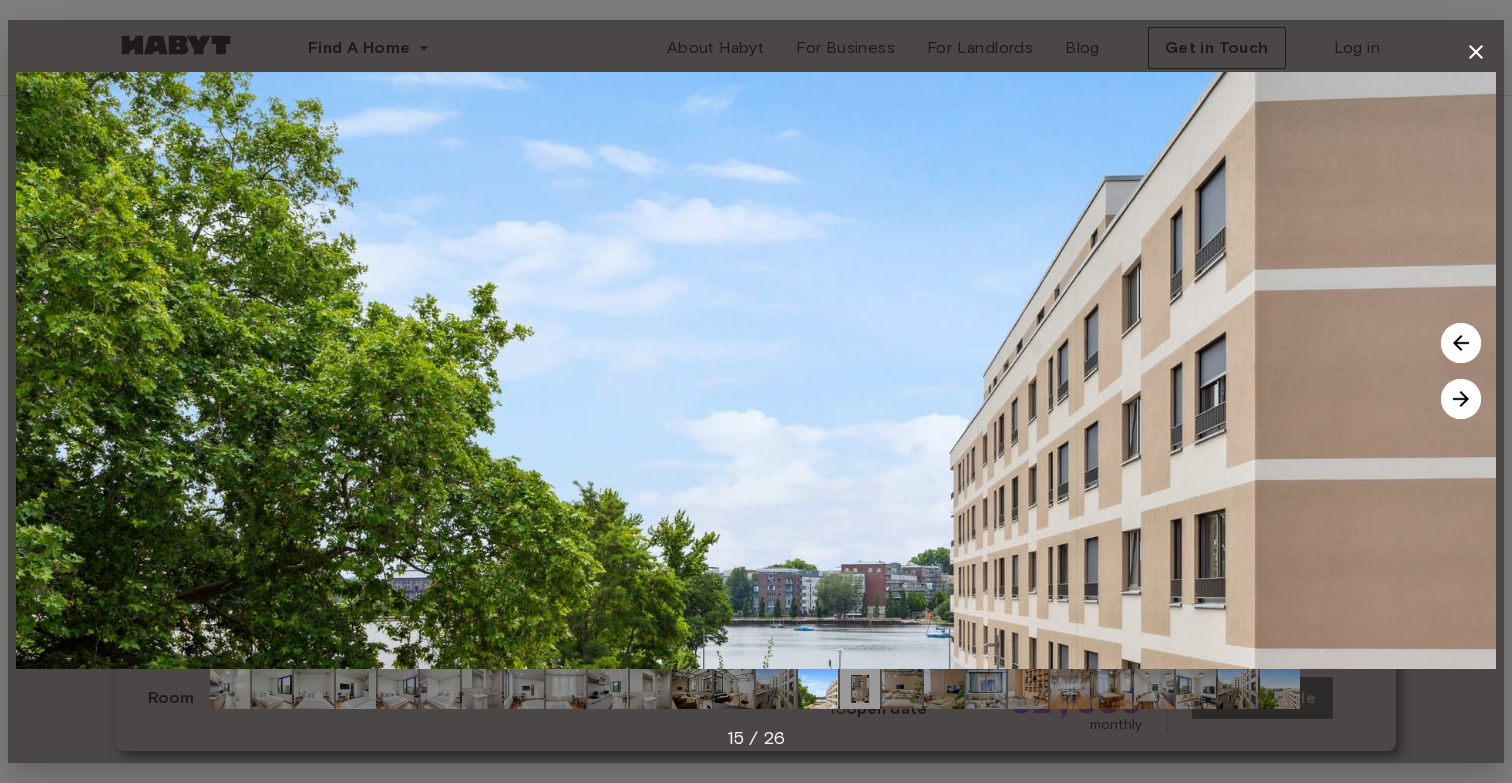 click at bounding box center (1461, 399) 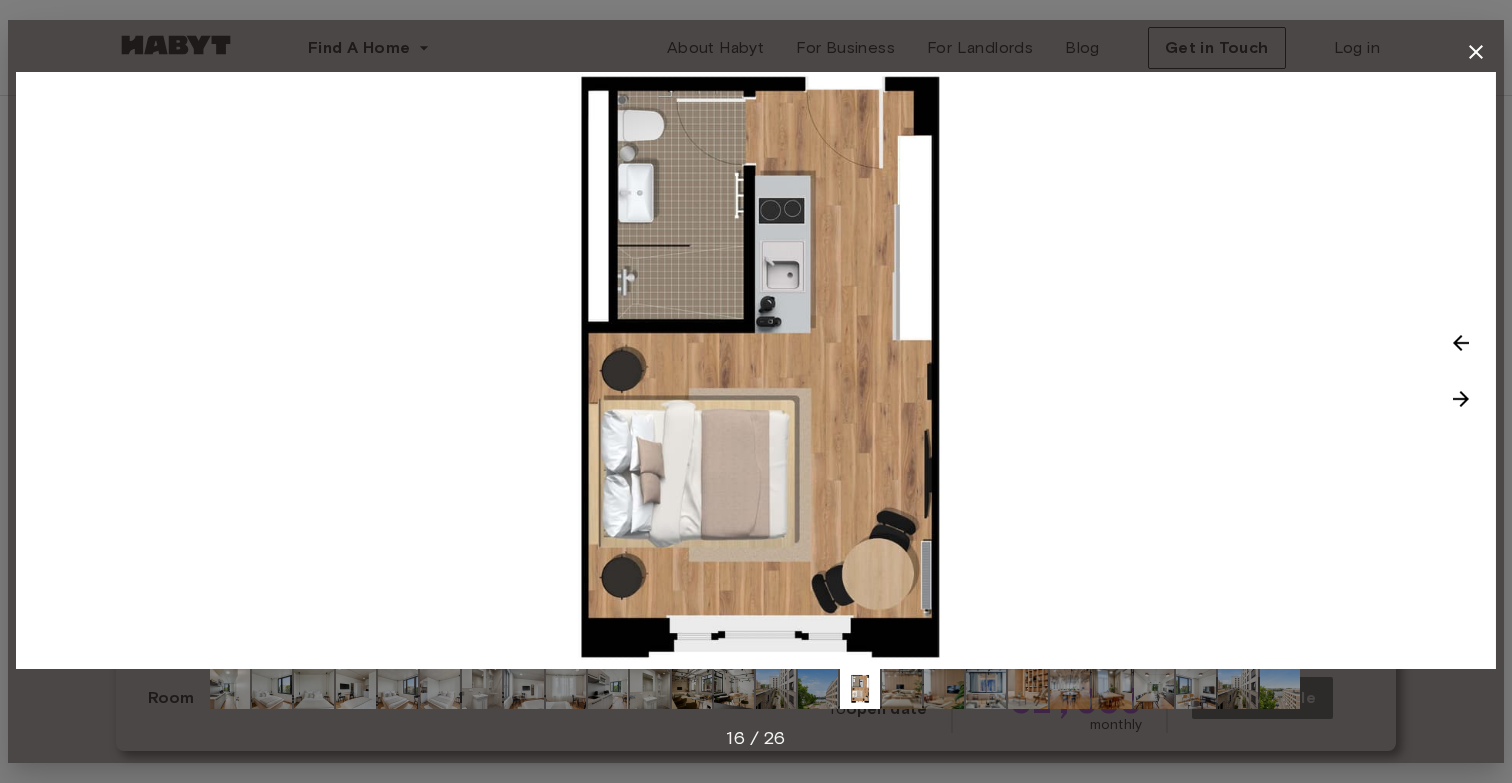 click at bounding box center [1461, 399] 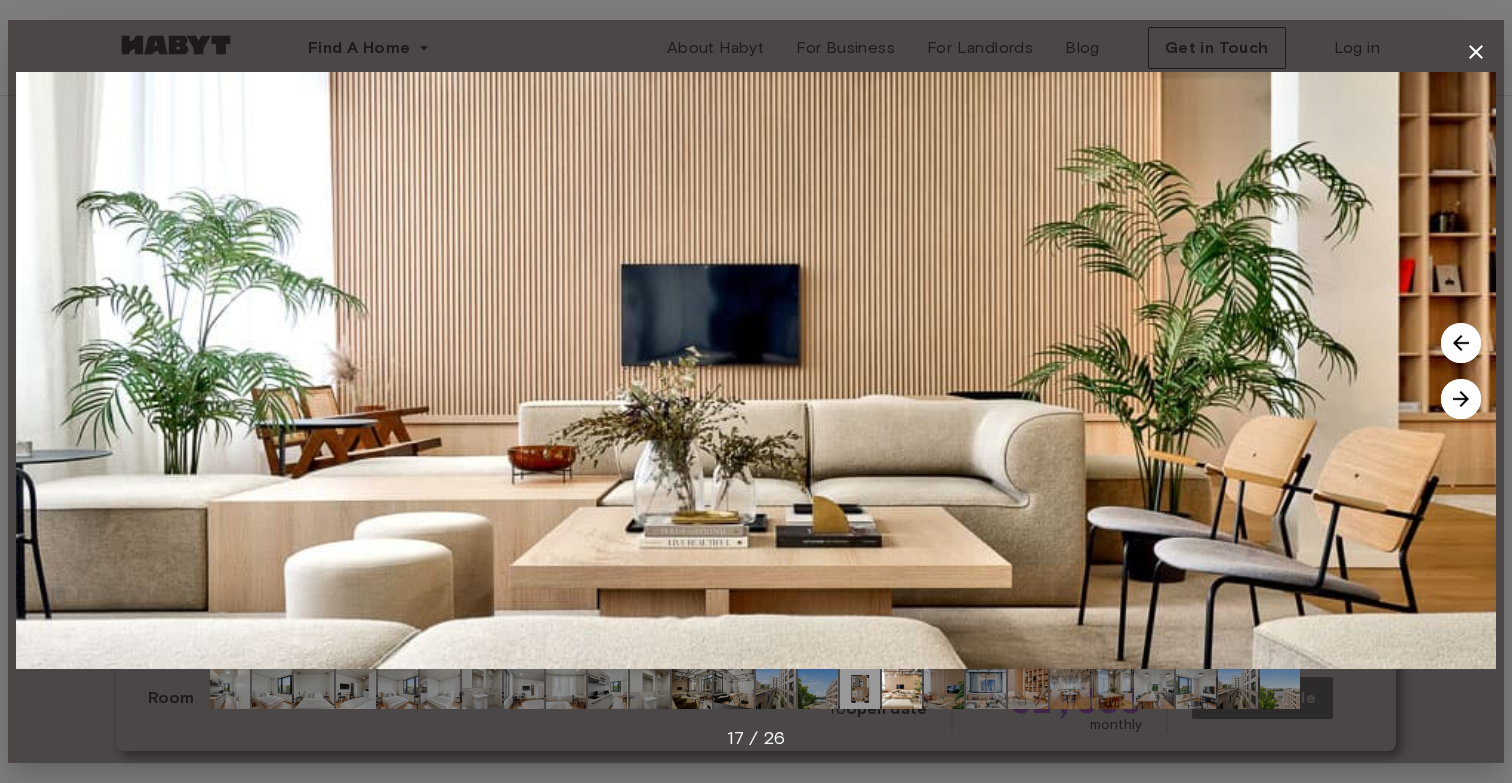 click at bounding box center [1461, 399] 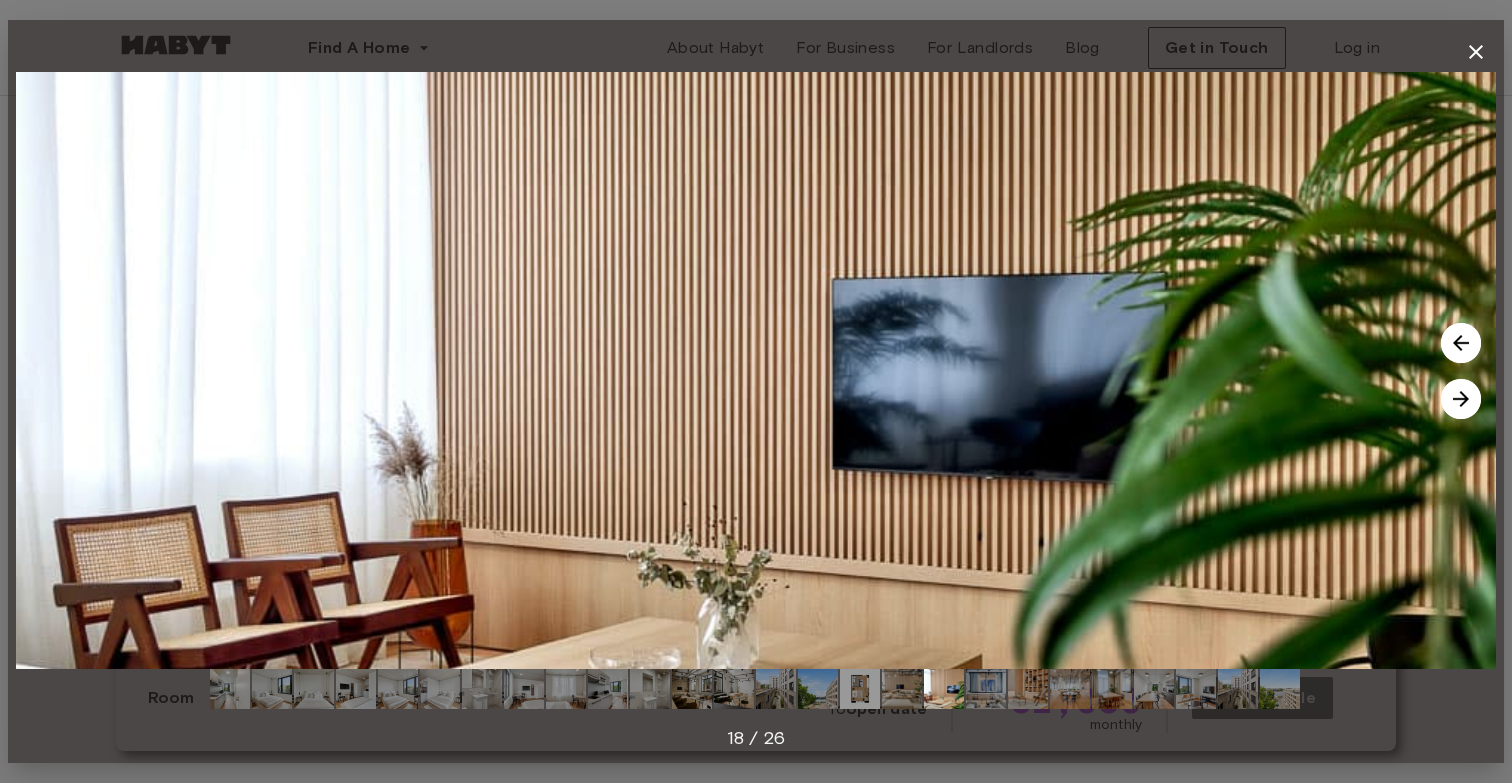 click at bounding box center [1461, 399] 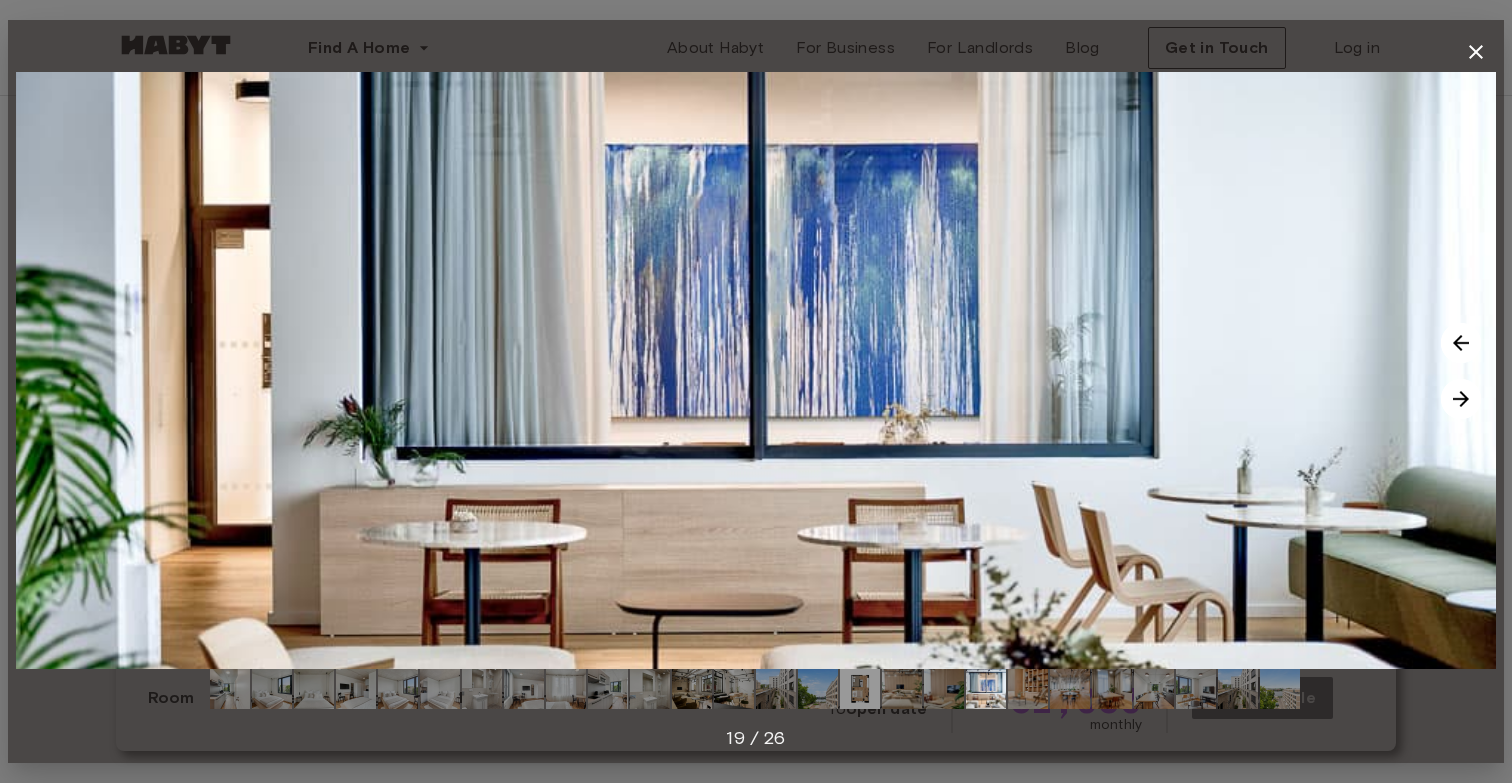 click at bounding box center [1461, 399] 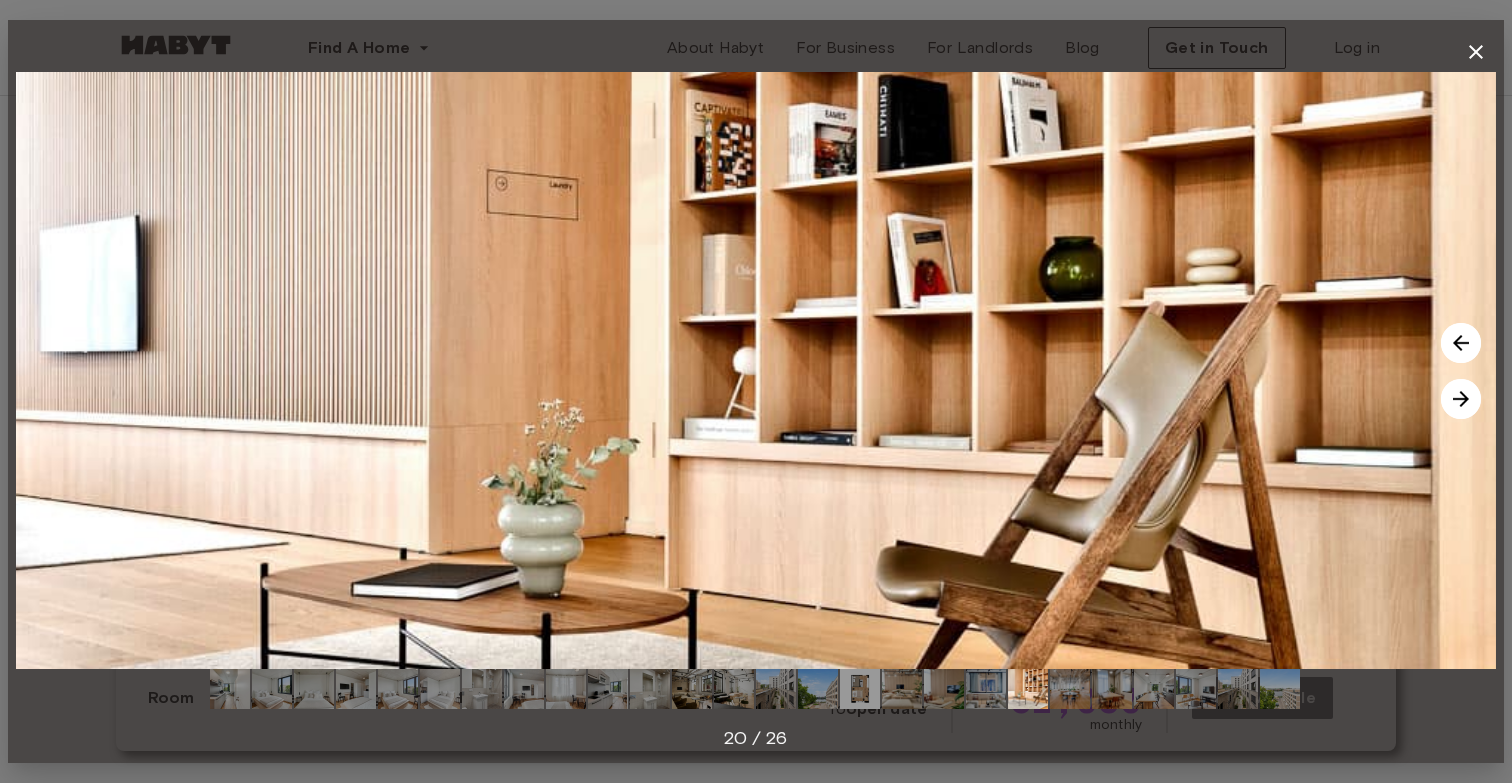 click at bounding box center (1461, 399) 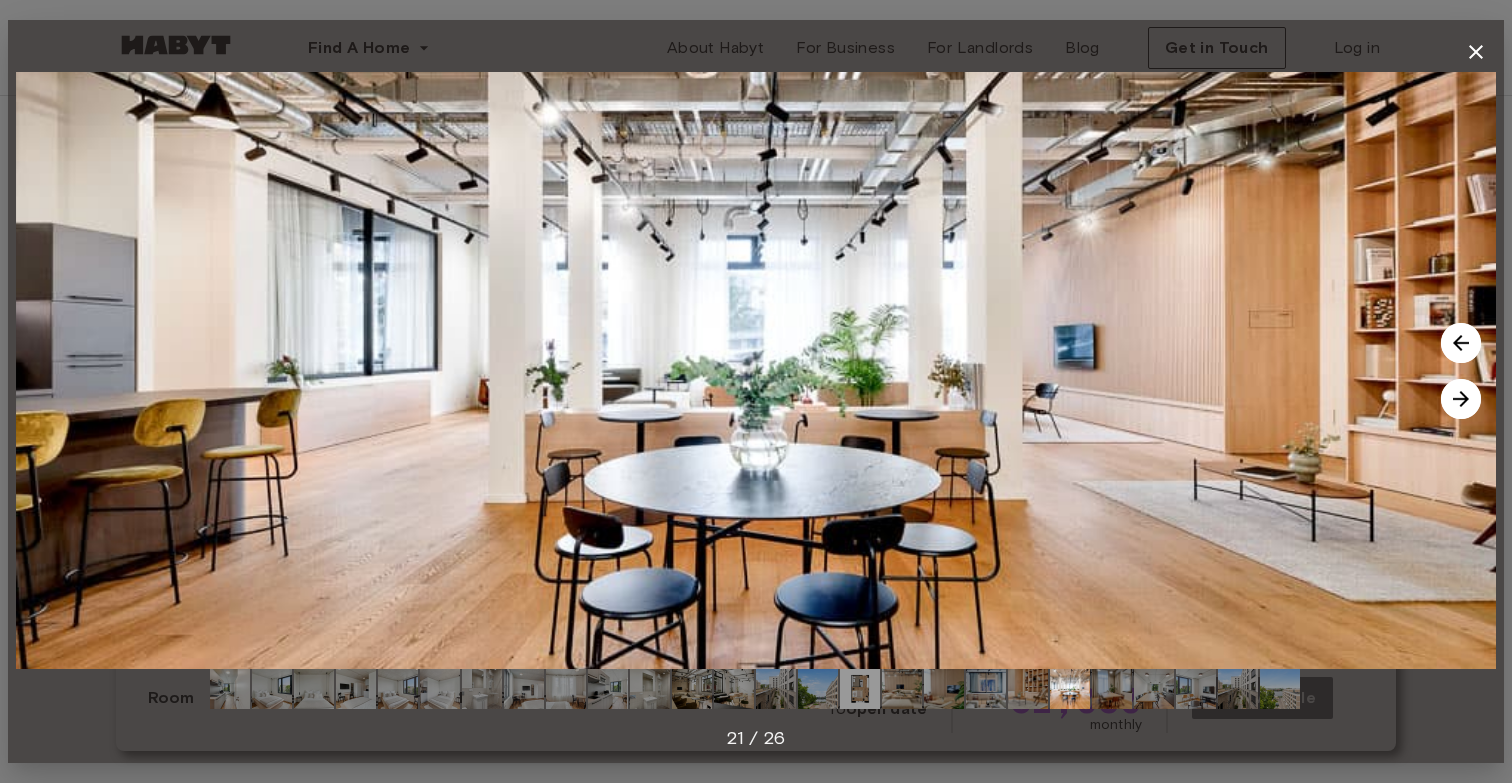click at bounding box center [1461, 399] 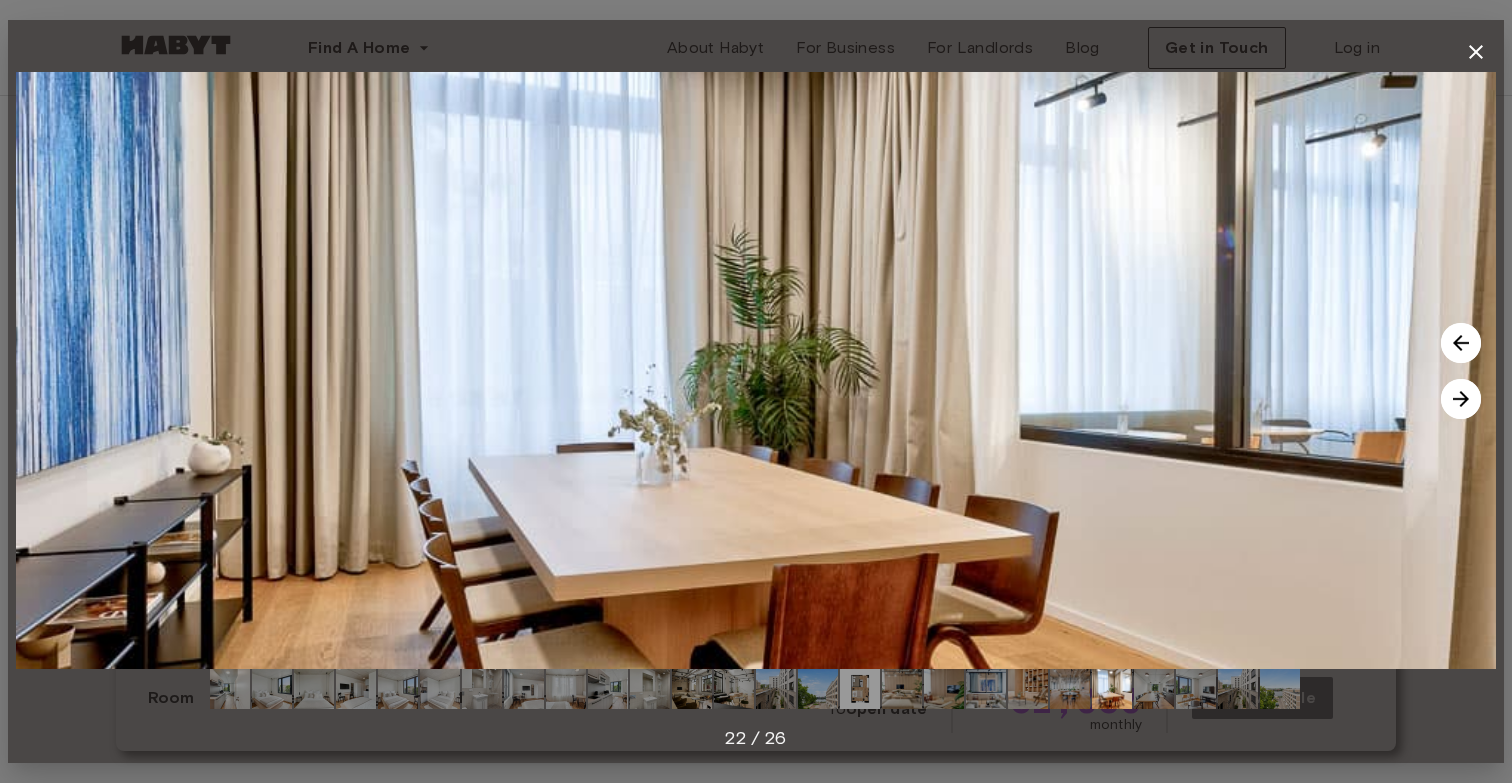 click at bounding box center [1461, 399] 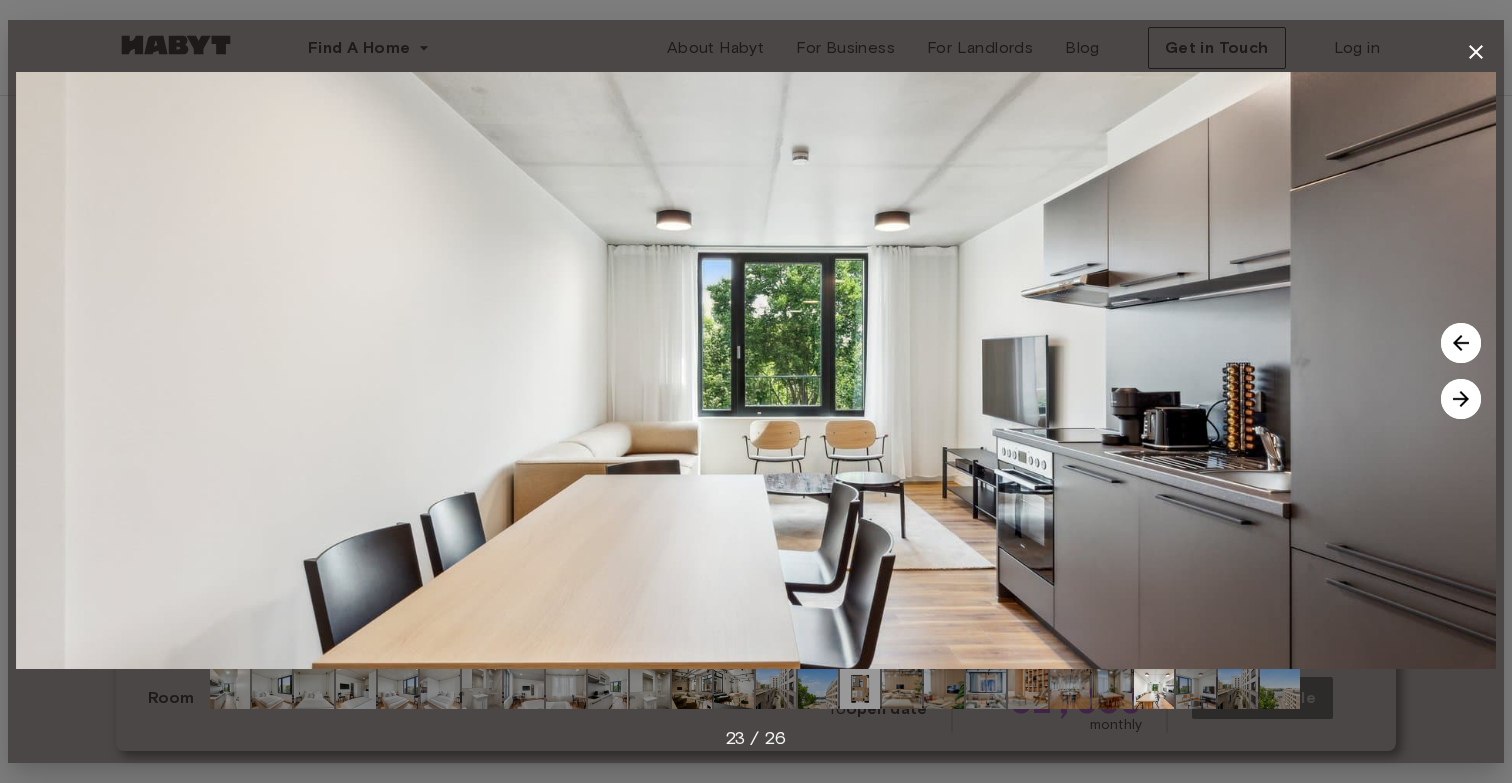 click at bounding box center [1461, 399] 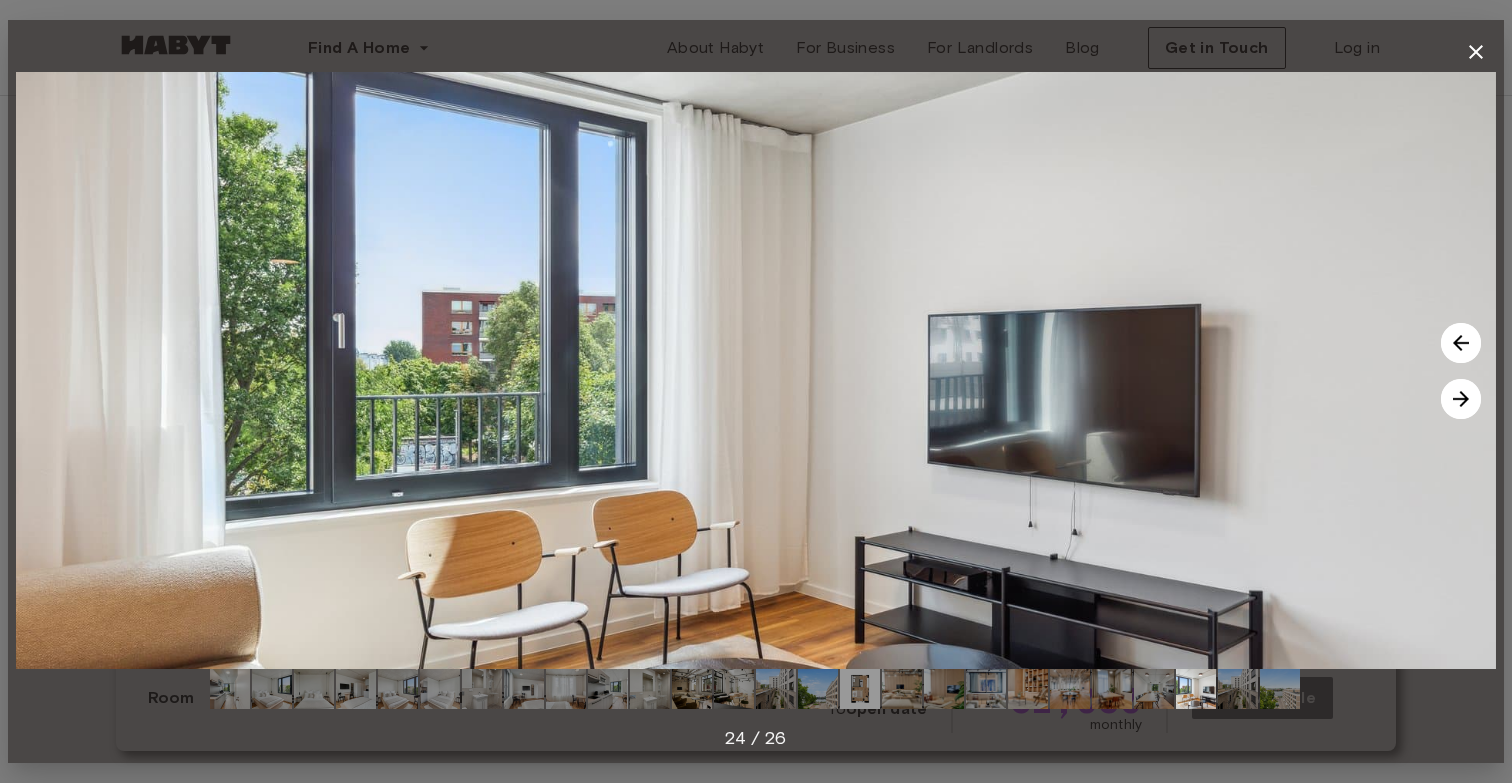 click at bounding box center [1461, 399] 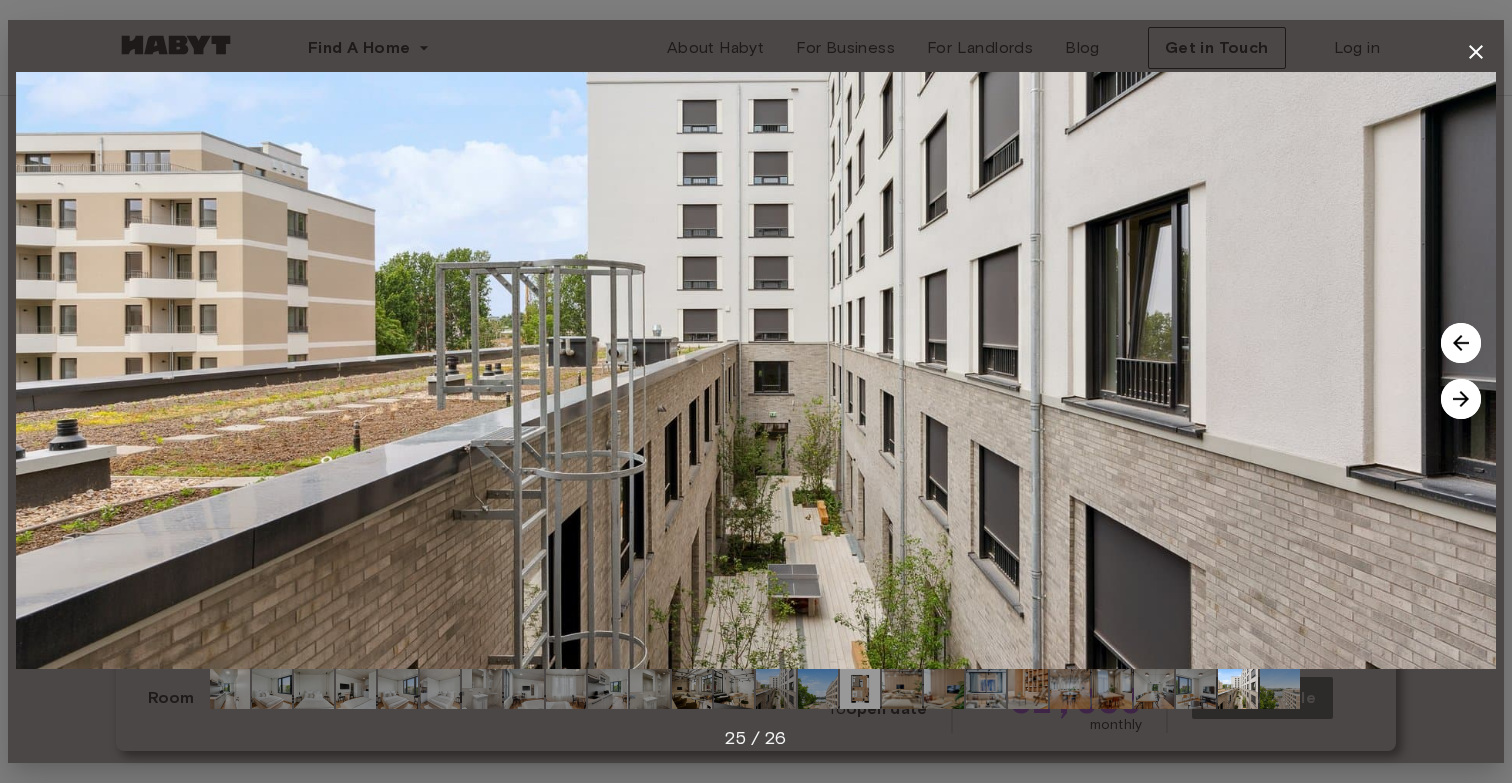 click at bounding box center (1461, 343) 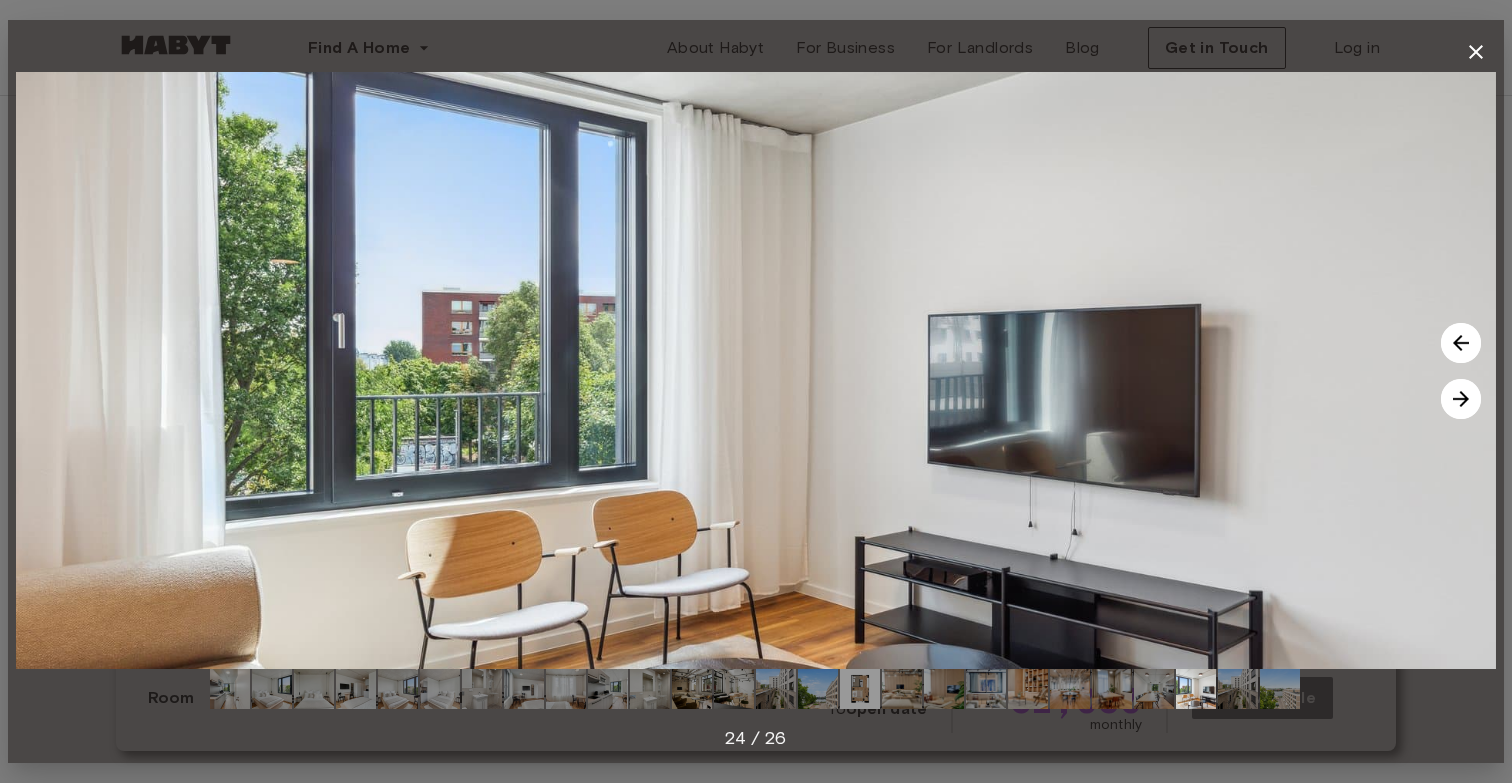 click at bounding box center (1461, 399) 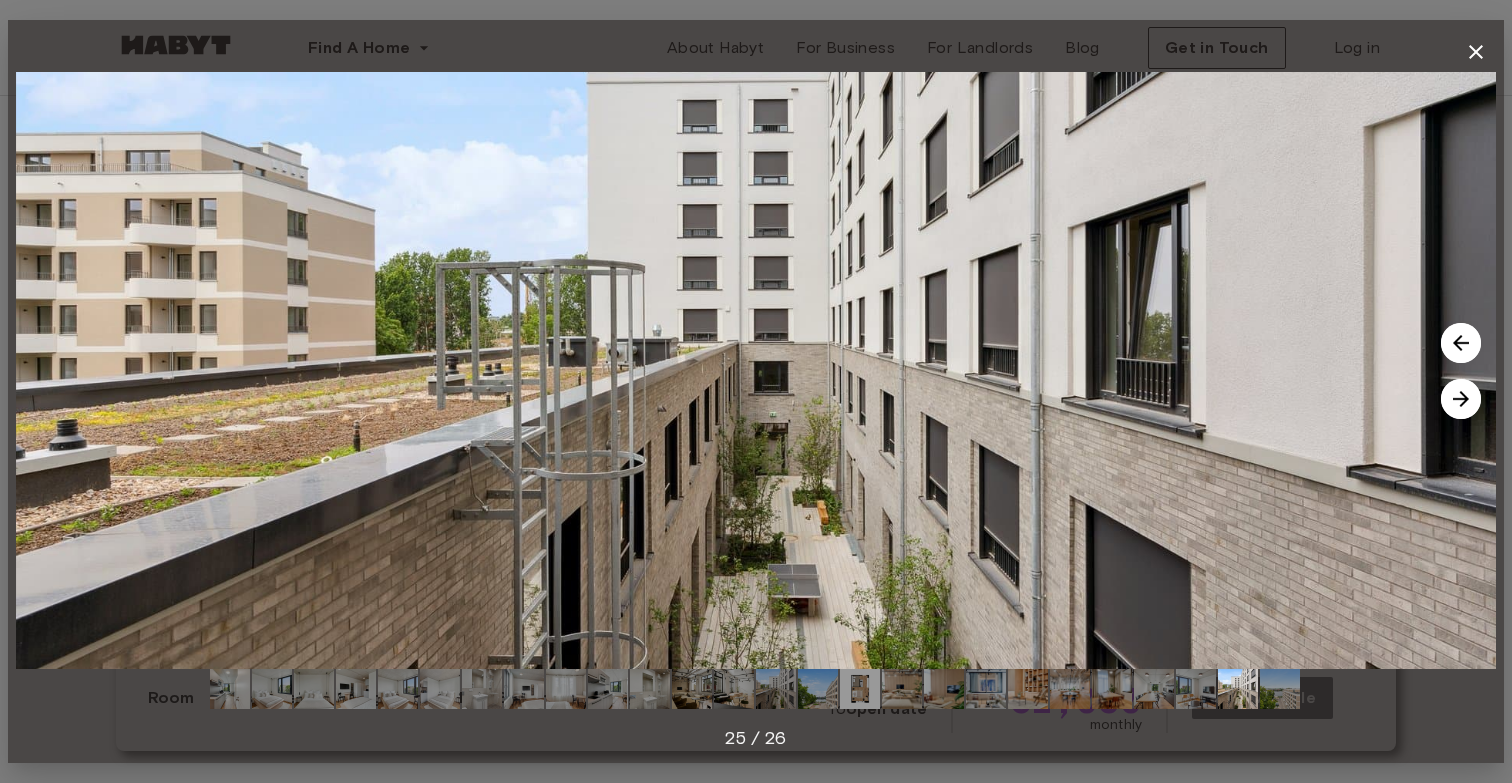 click 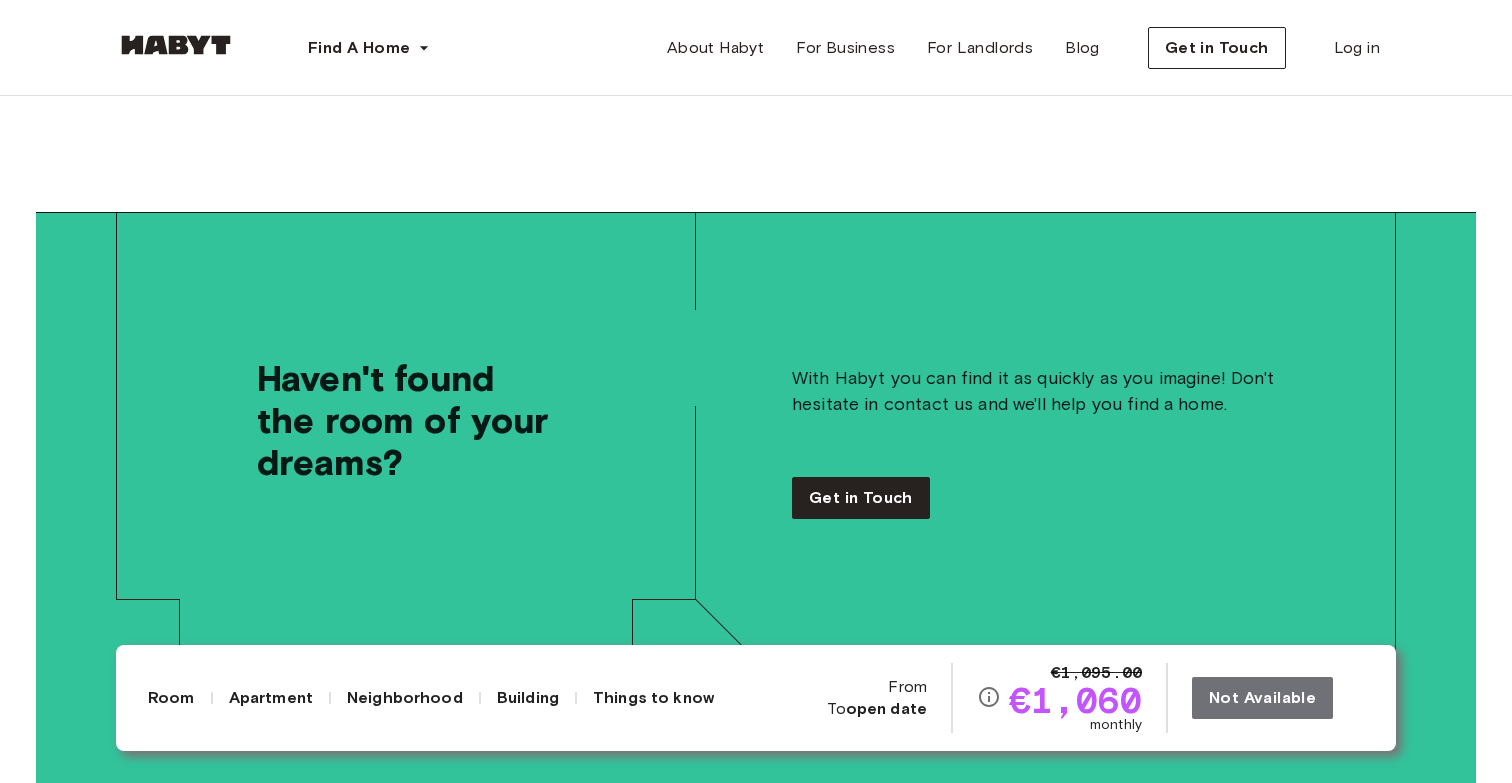 scroll, scrollTop: 4955, scrollLeft: 0, axis: vertical 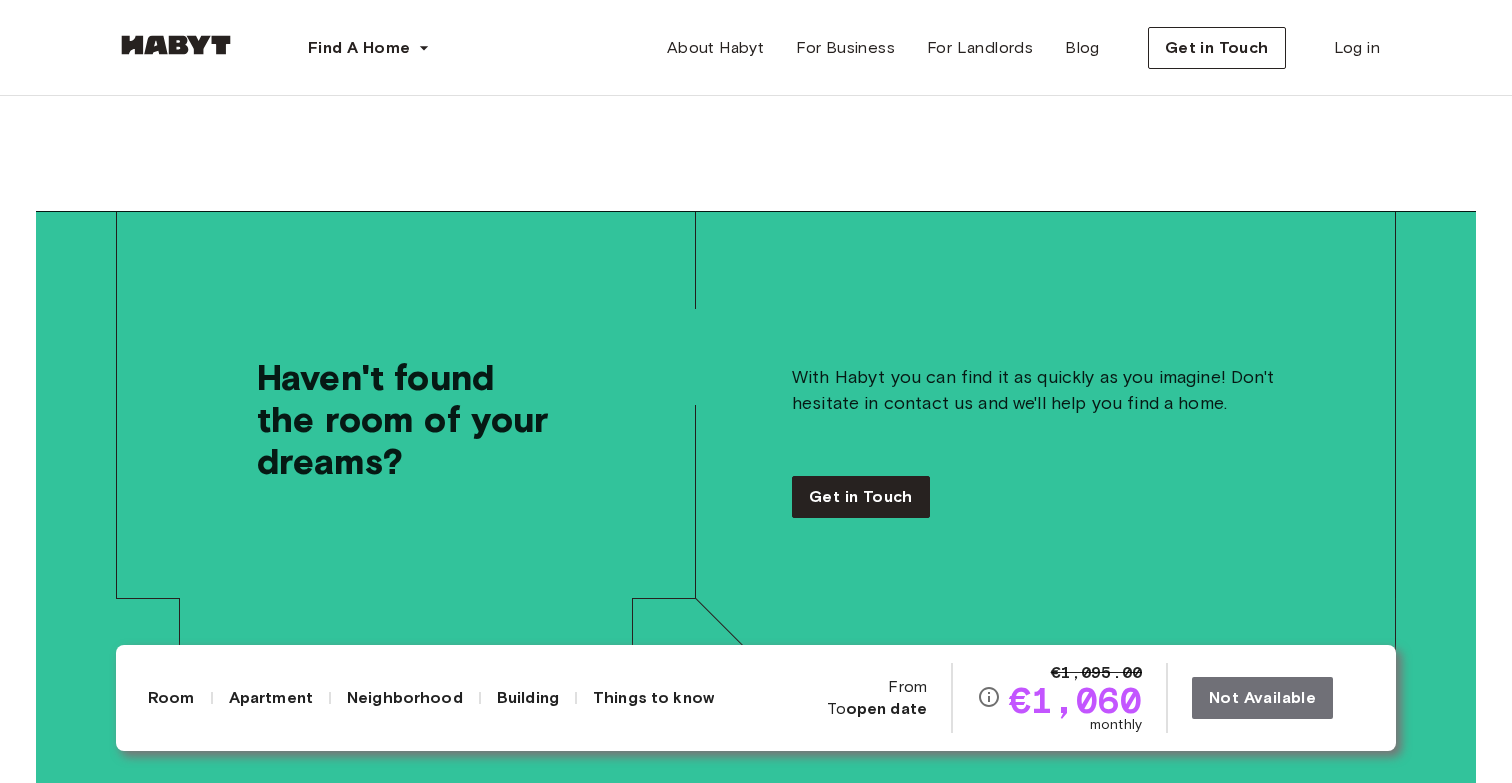 type 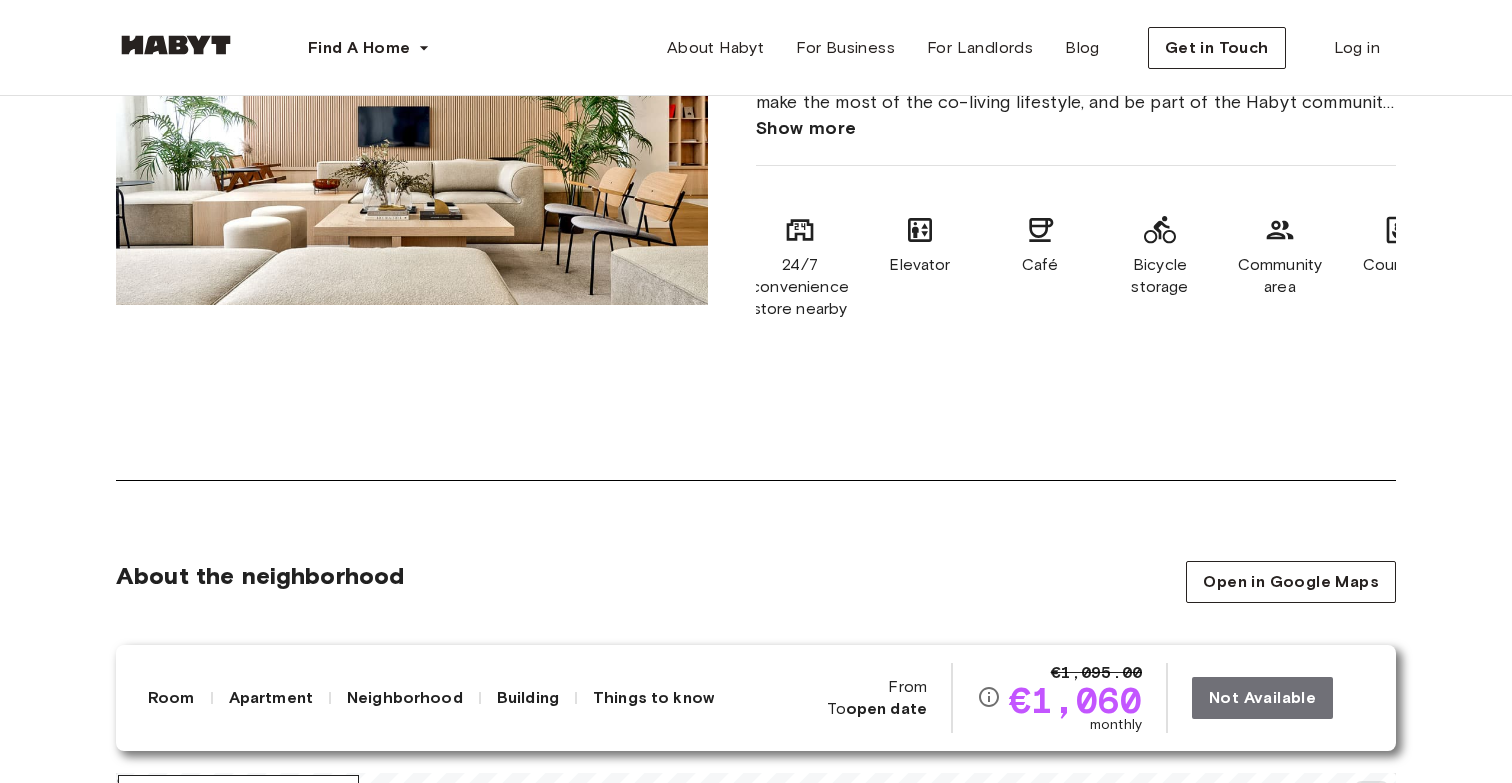 scroll, scrollTop: 1788, scrollLeft: 0, axis: vertical 